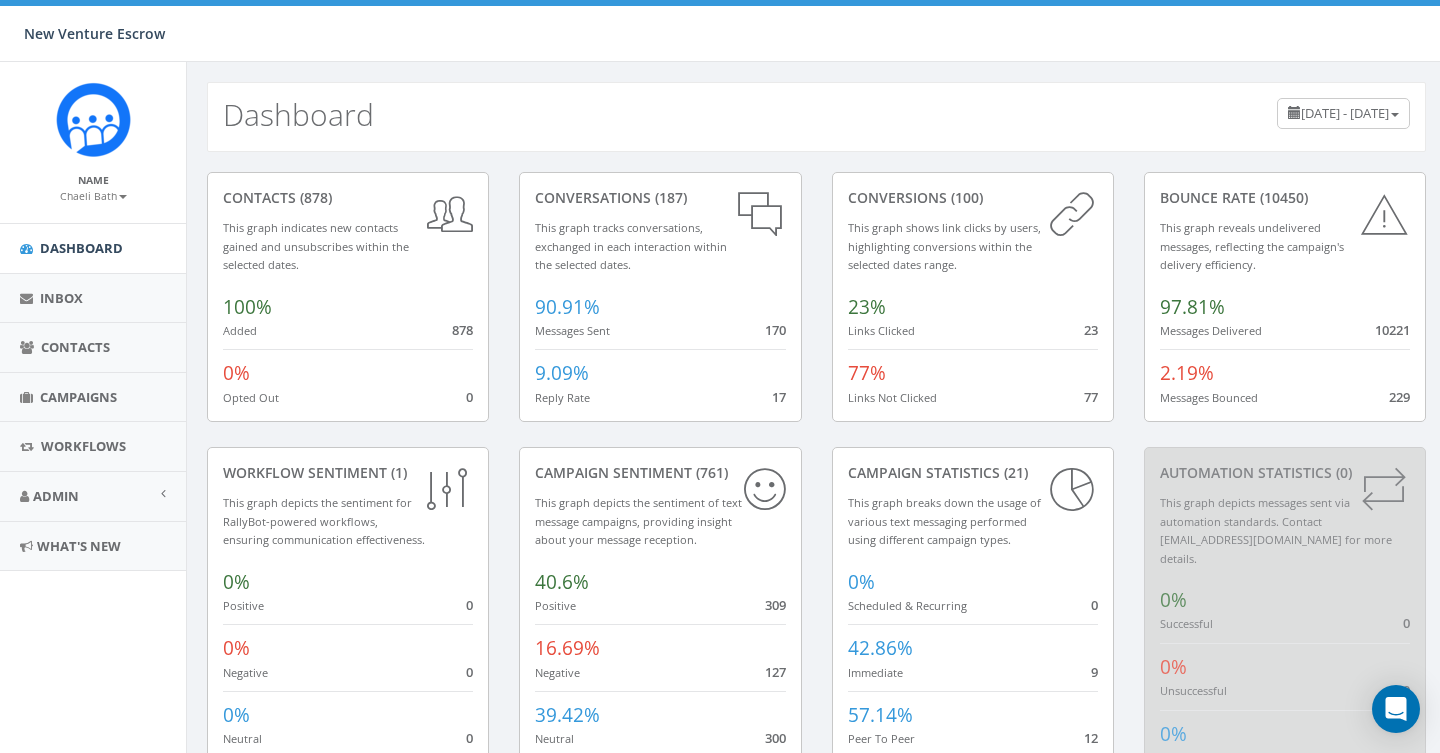 scroll, scrollTop: 0, scrollLeft: 0, axis: both 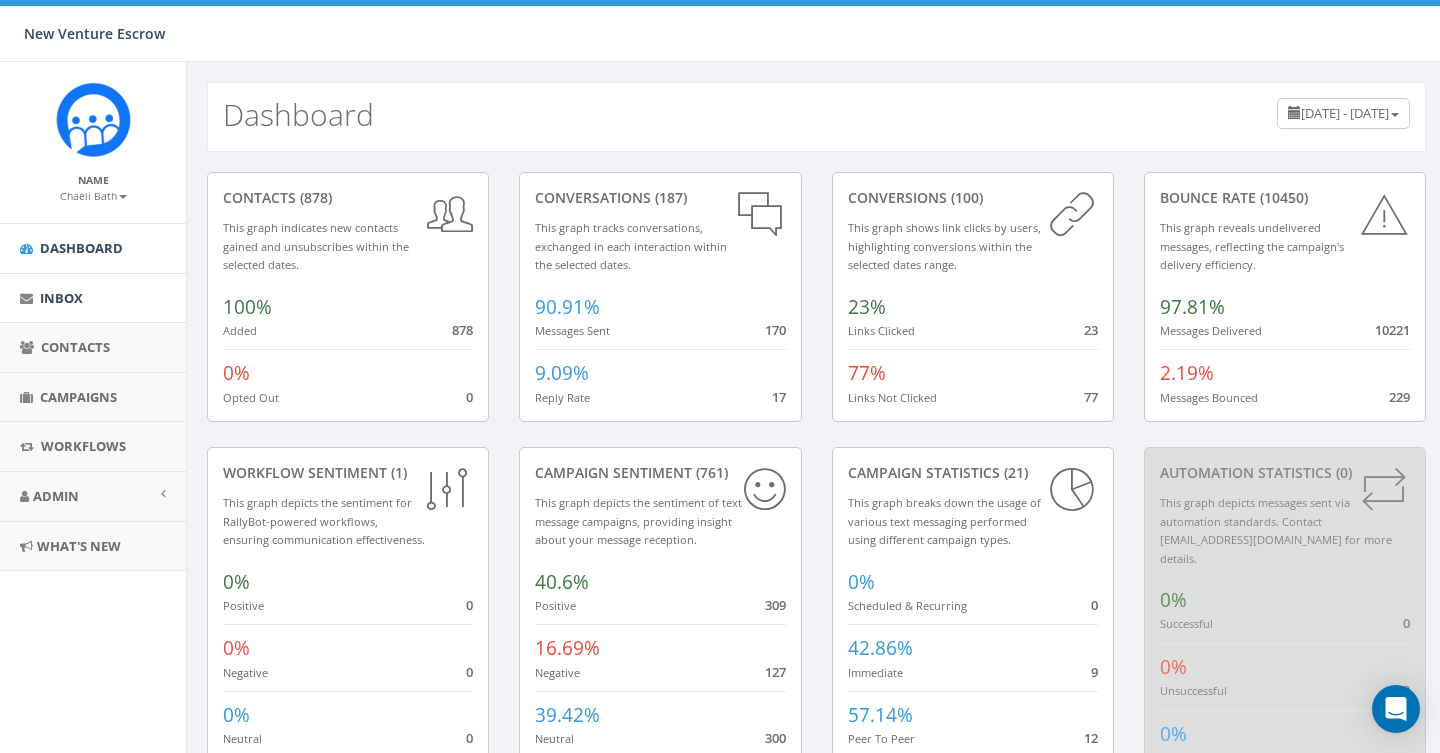 click on "Inbox" at bounding box center (93, 298) 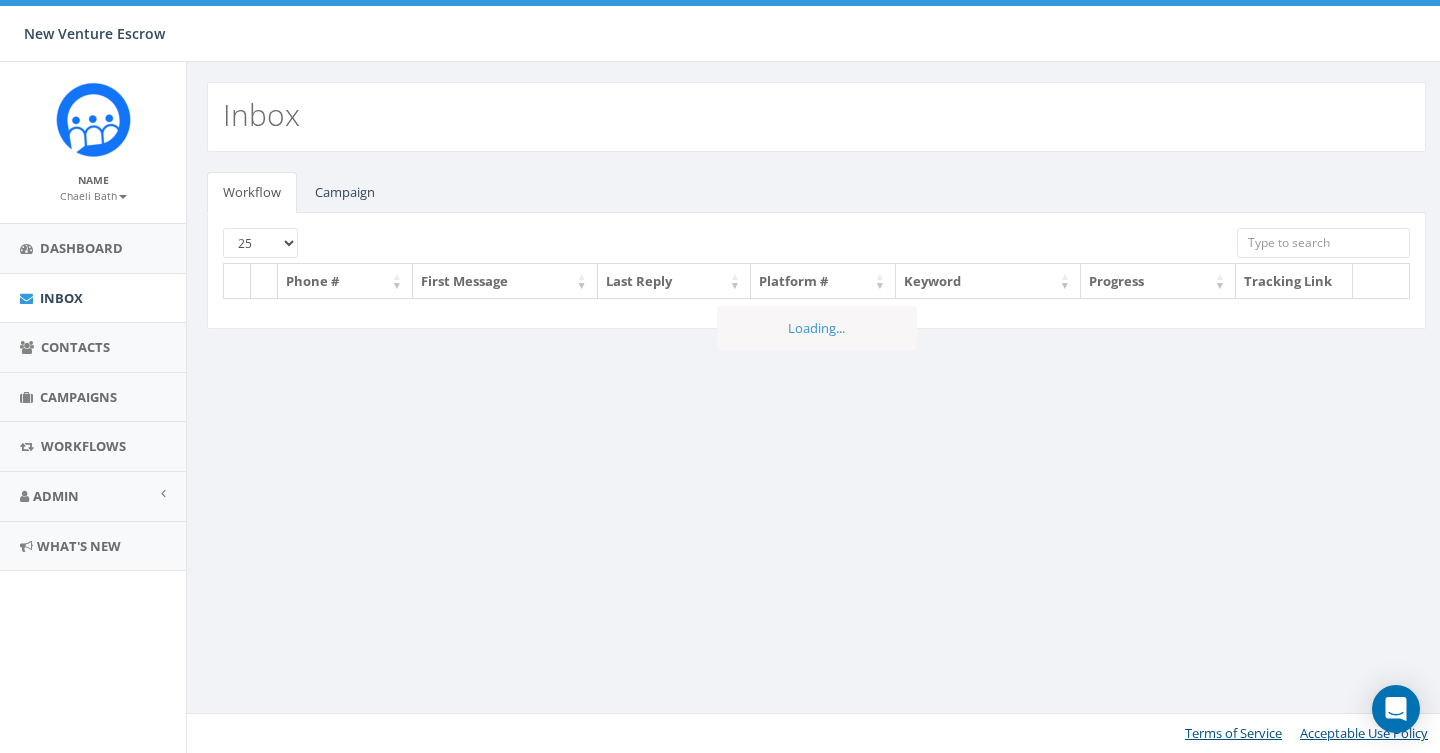 scroll, scrollTop: 0, scrollLeft: 0, axis: both 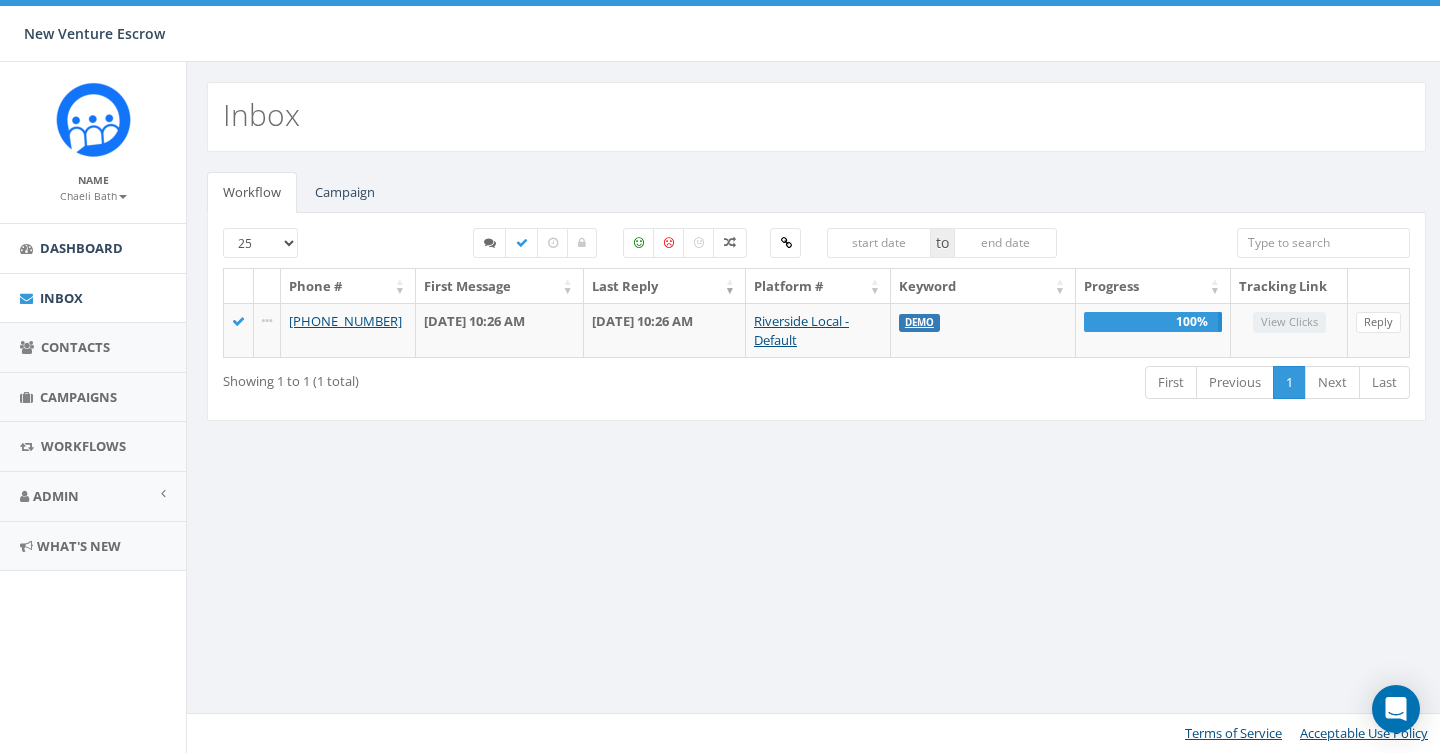 click on "Dashboard" at bounding box center [93, 248] 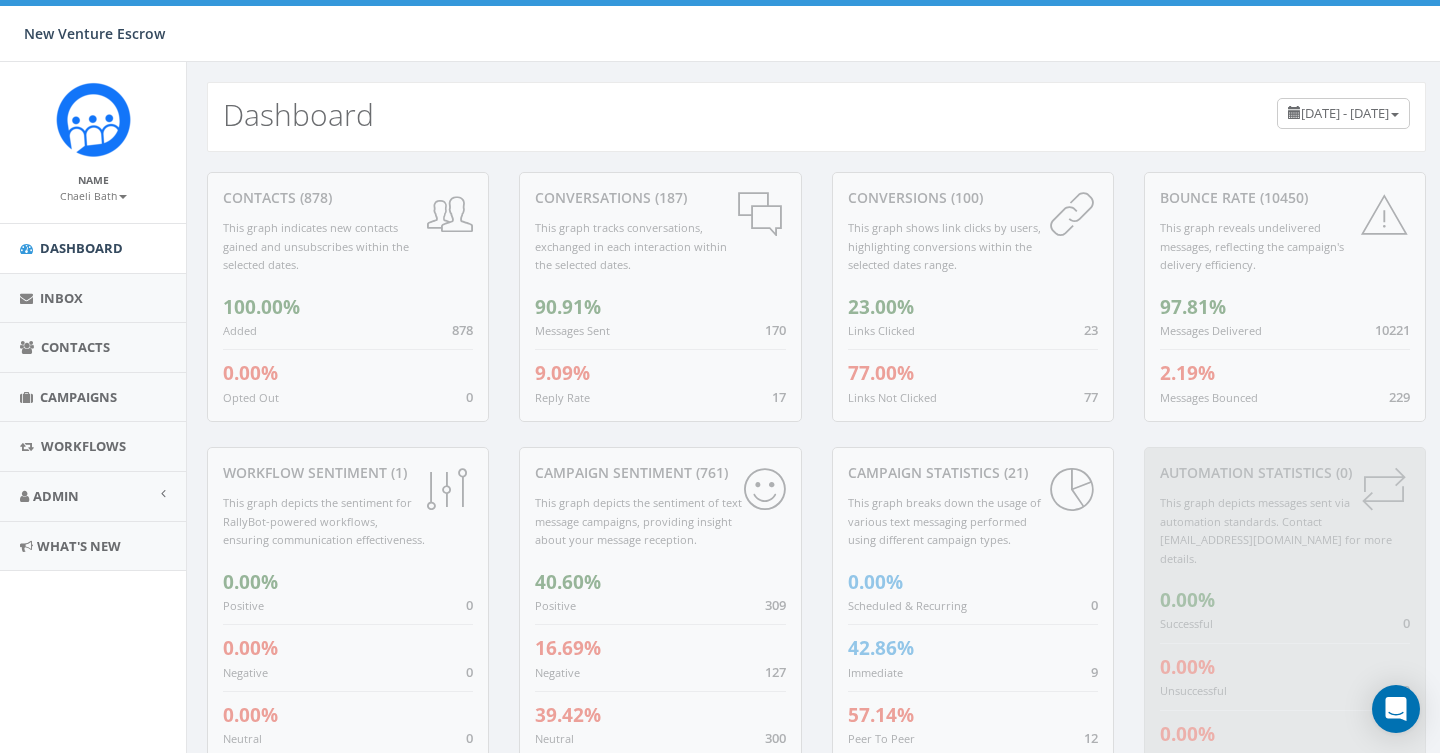 scroll, scrollTop: 0, scrollLeft: 0, axis: both 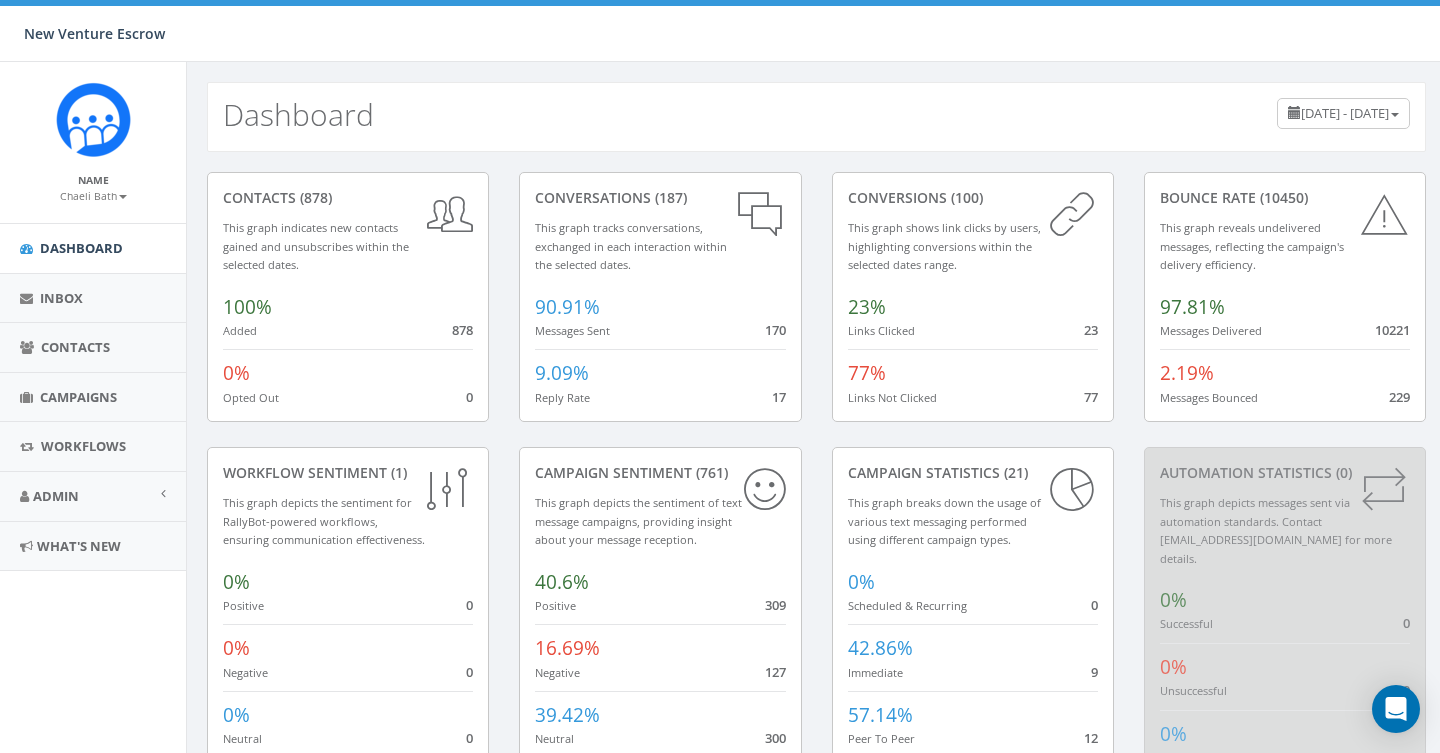 click on "Chaeli Bath" at bounding box center (93, 196) 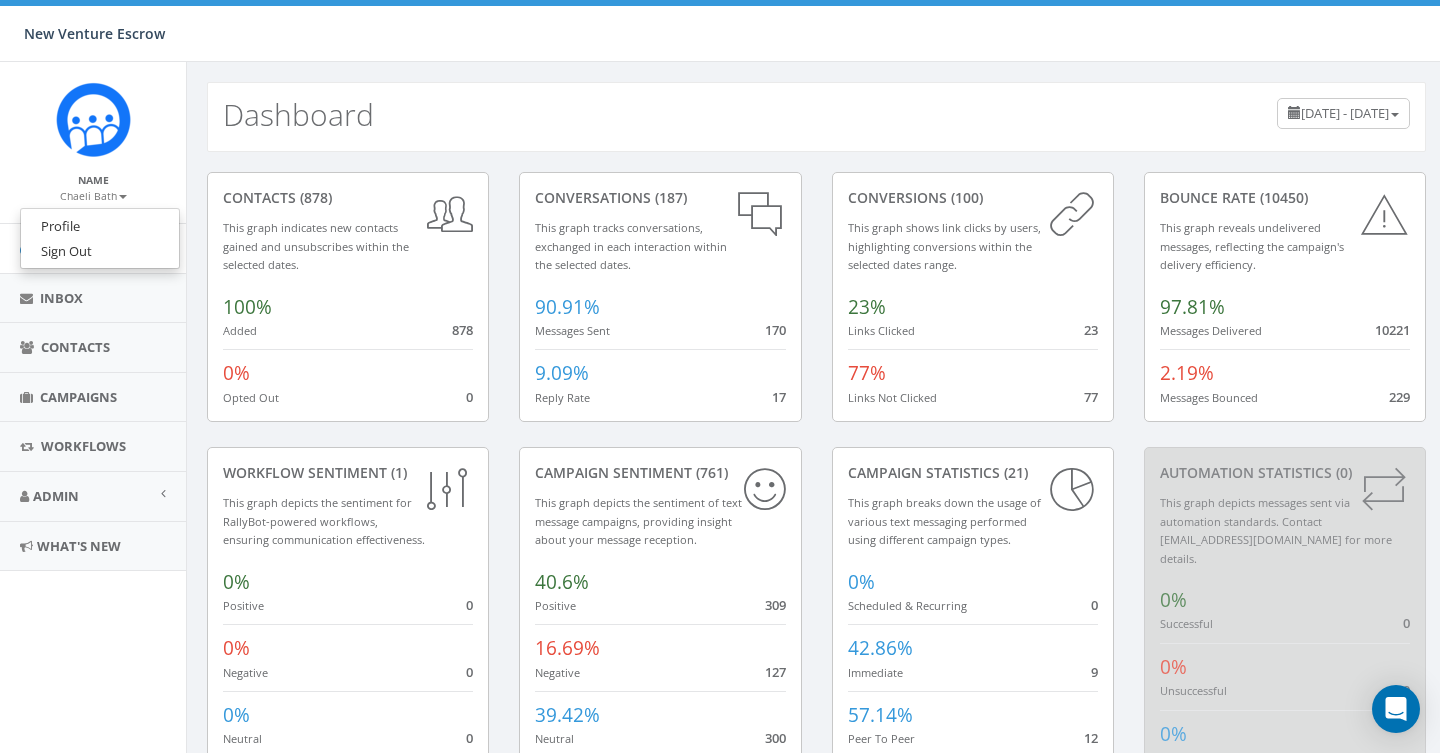 click on "Name Chaeli Bath Profile Sign Out" at bounding box center [93, 142] 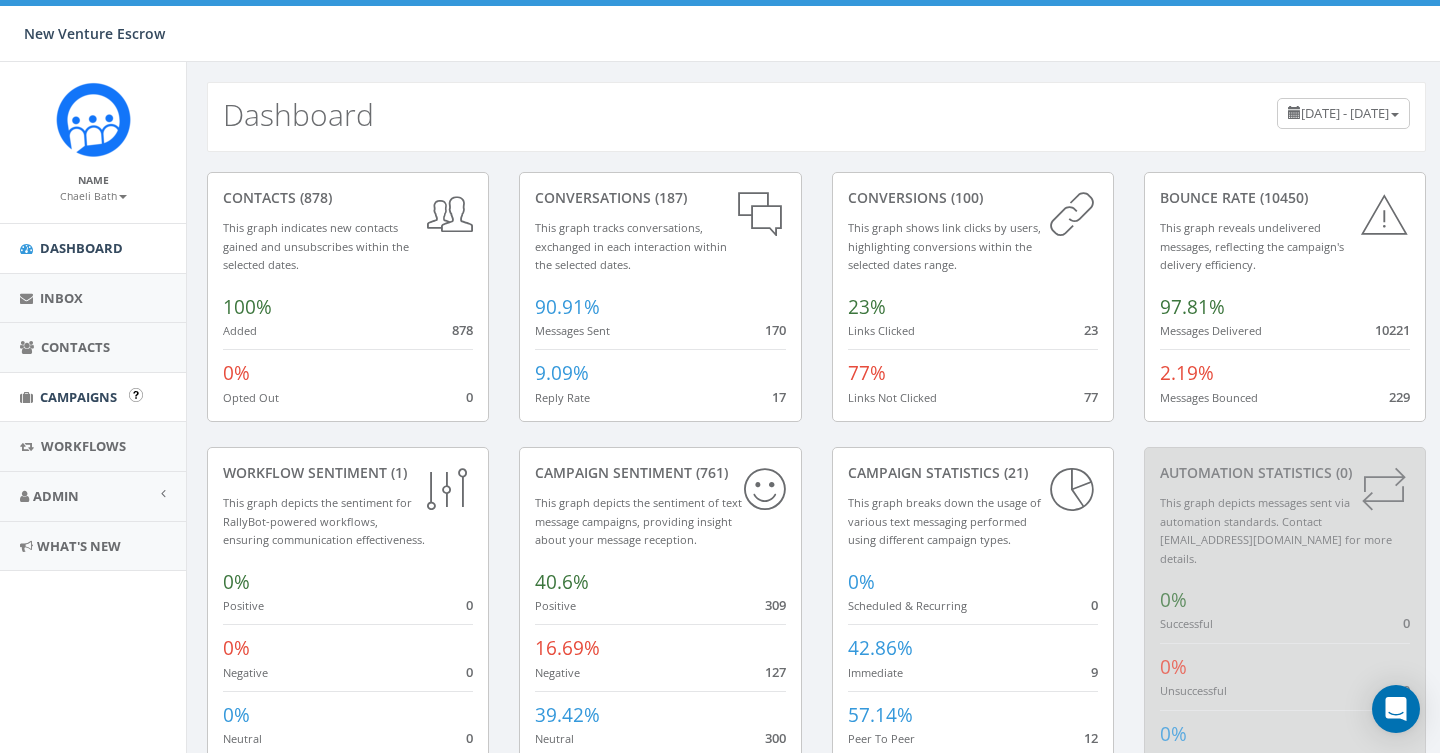 click on "Campaigns" at bounding box center [78, 397] 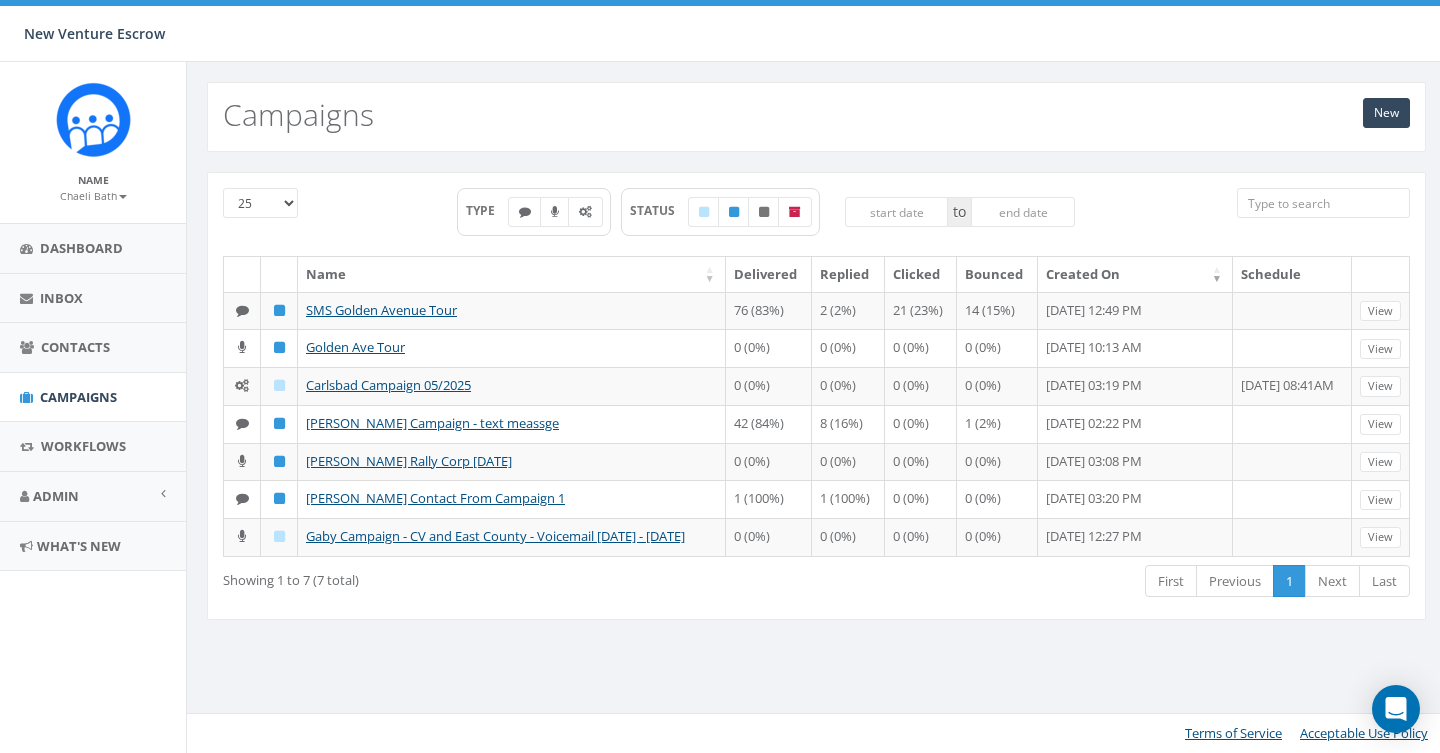 scroll, scrollTop: 0, scrollLeft: 0, axis: both 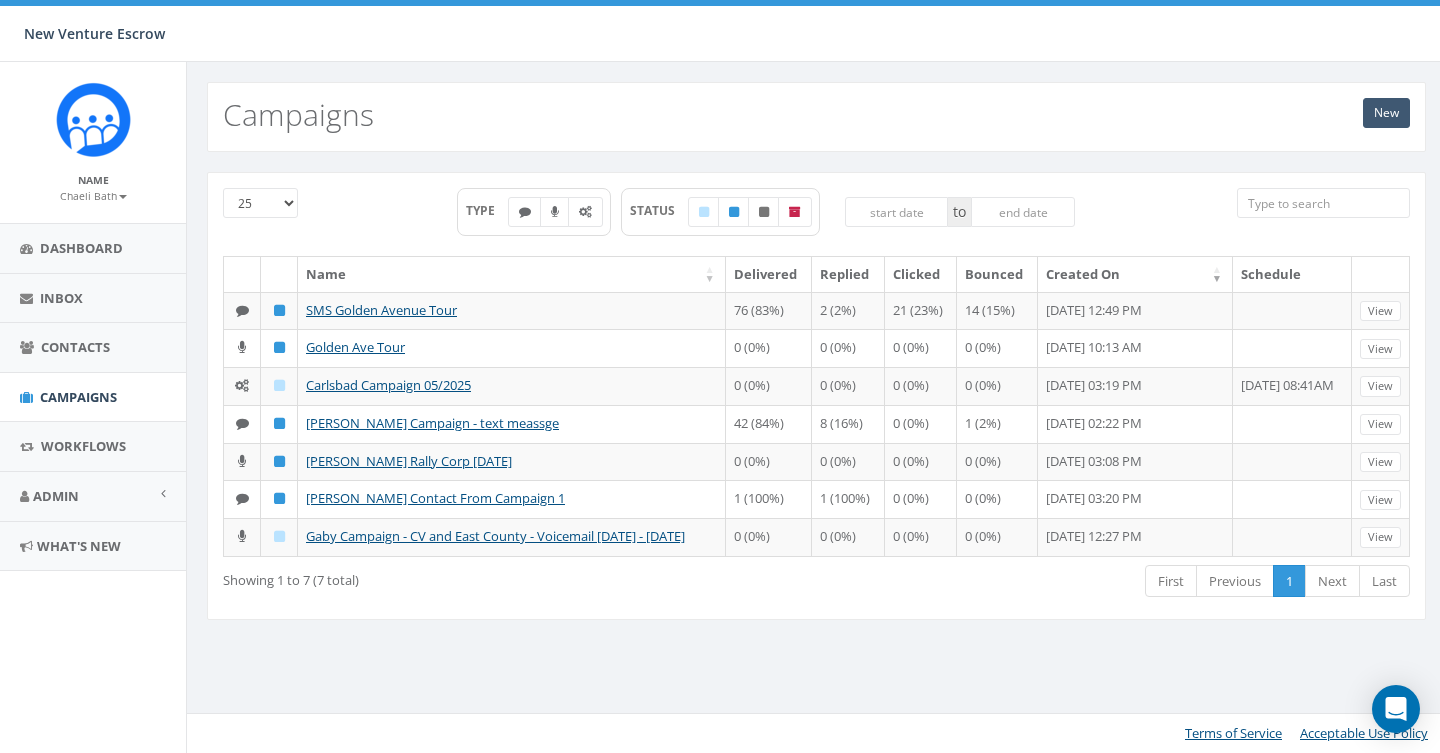 click on "New" at bounding box center (1386, 113) 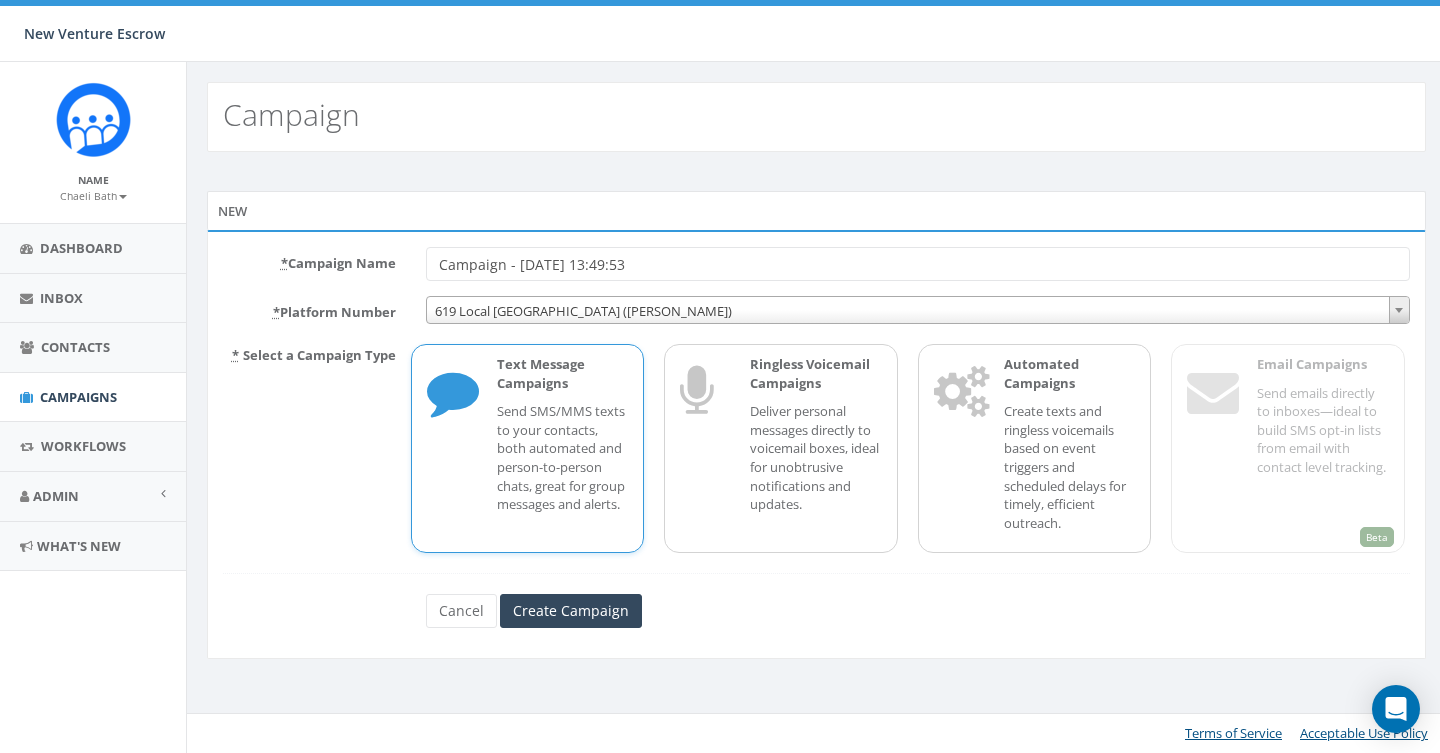 scroll, scrollTop: 0, scrollLeft: 0, axis: both 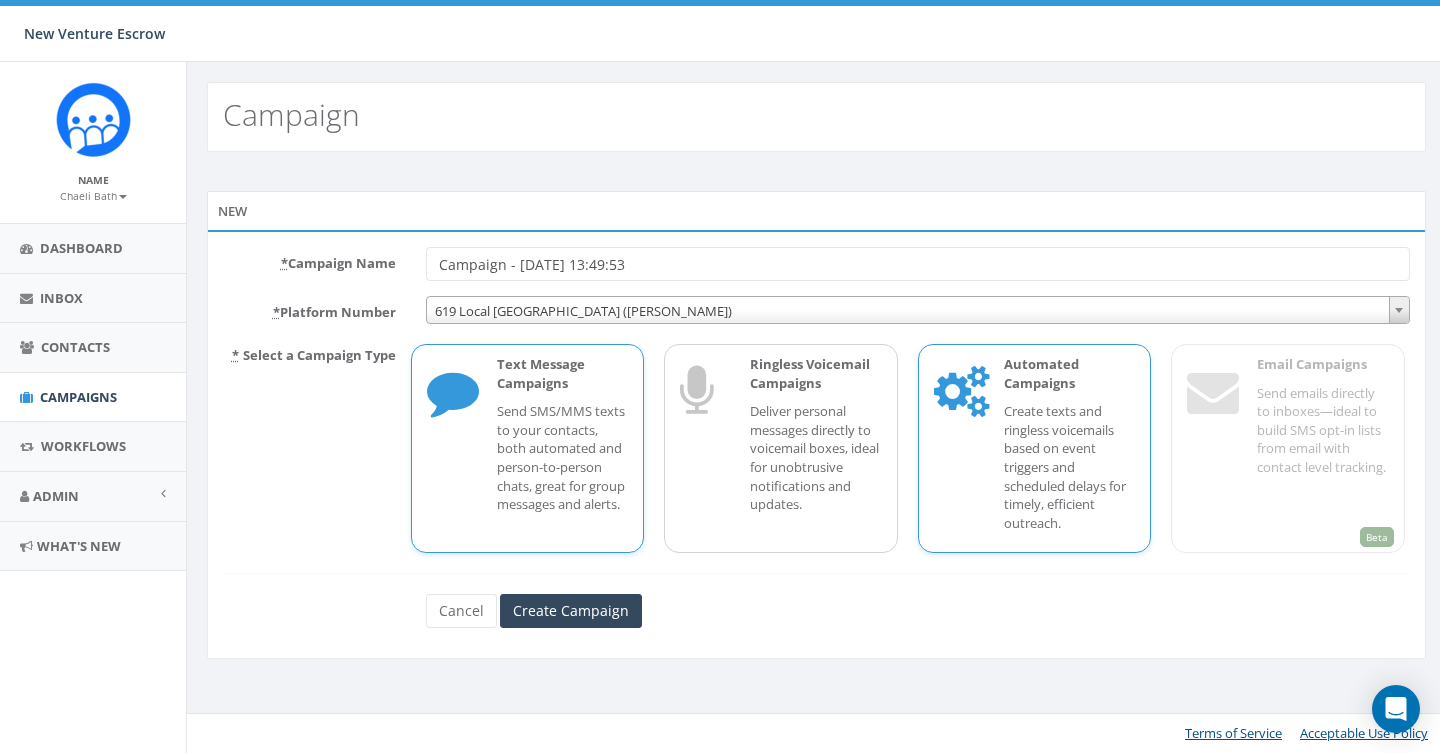 click on "Automated Campaigns Create texts and ringless voicemails based on event triggers and scheduled delays for timely, efficient outreach." at bounding box center (1060, 448) 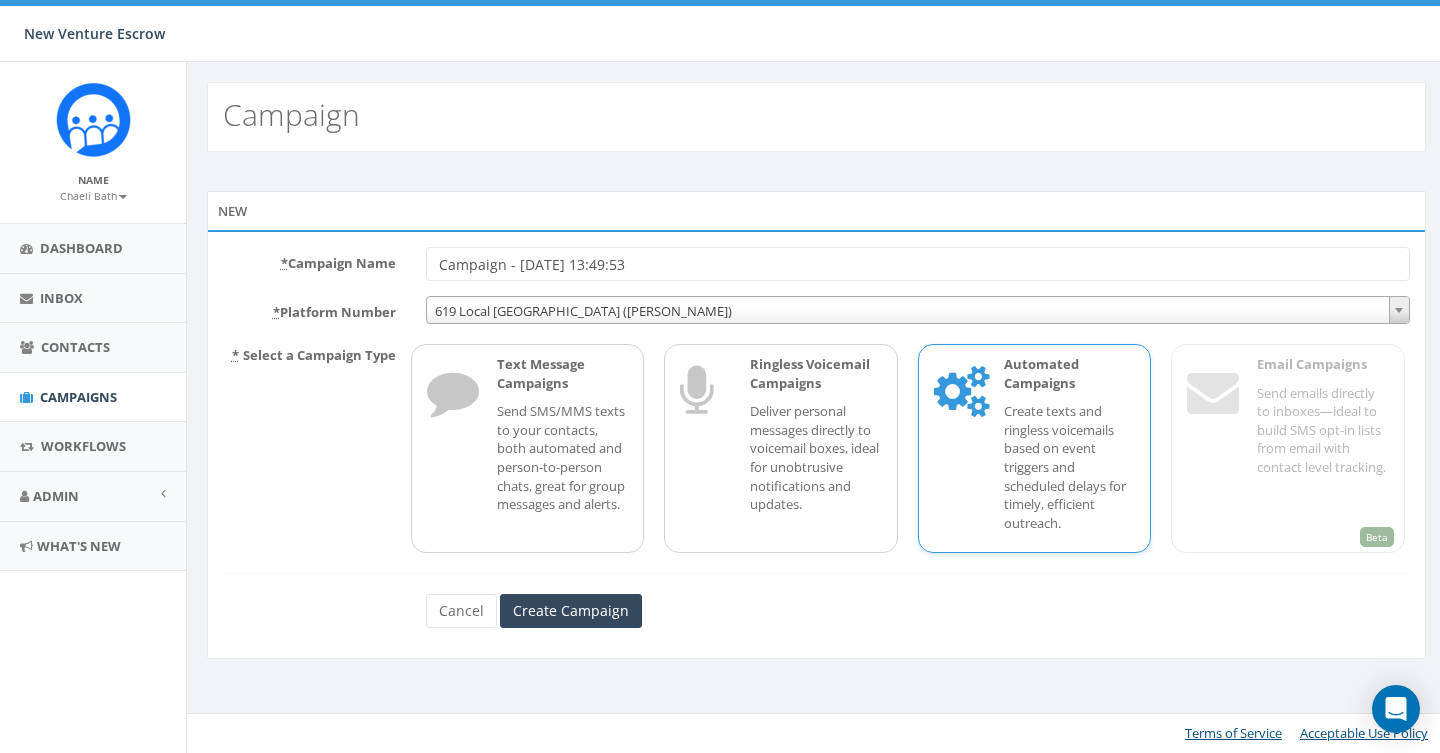 click on "Campaign - [DATE] 13:49:53" at bounding box center (918, 264) 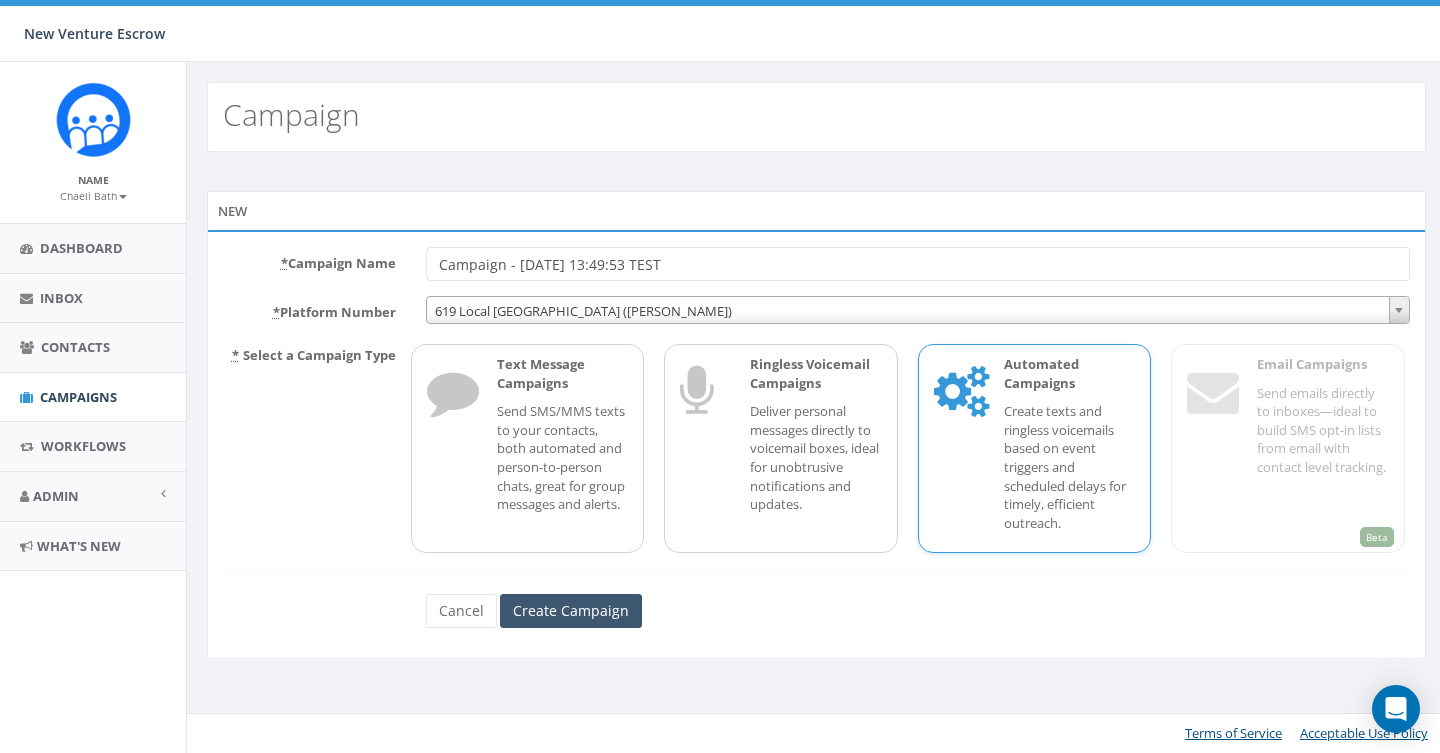 type on "Campaign - [DATE] 13:49:53 TEST" 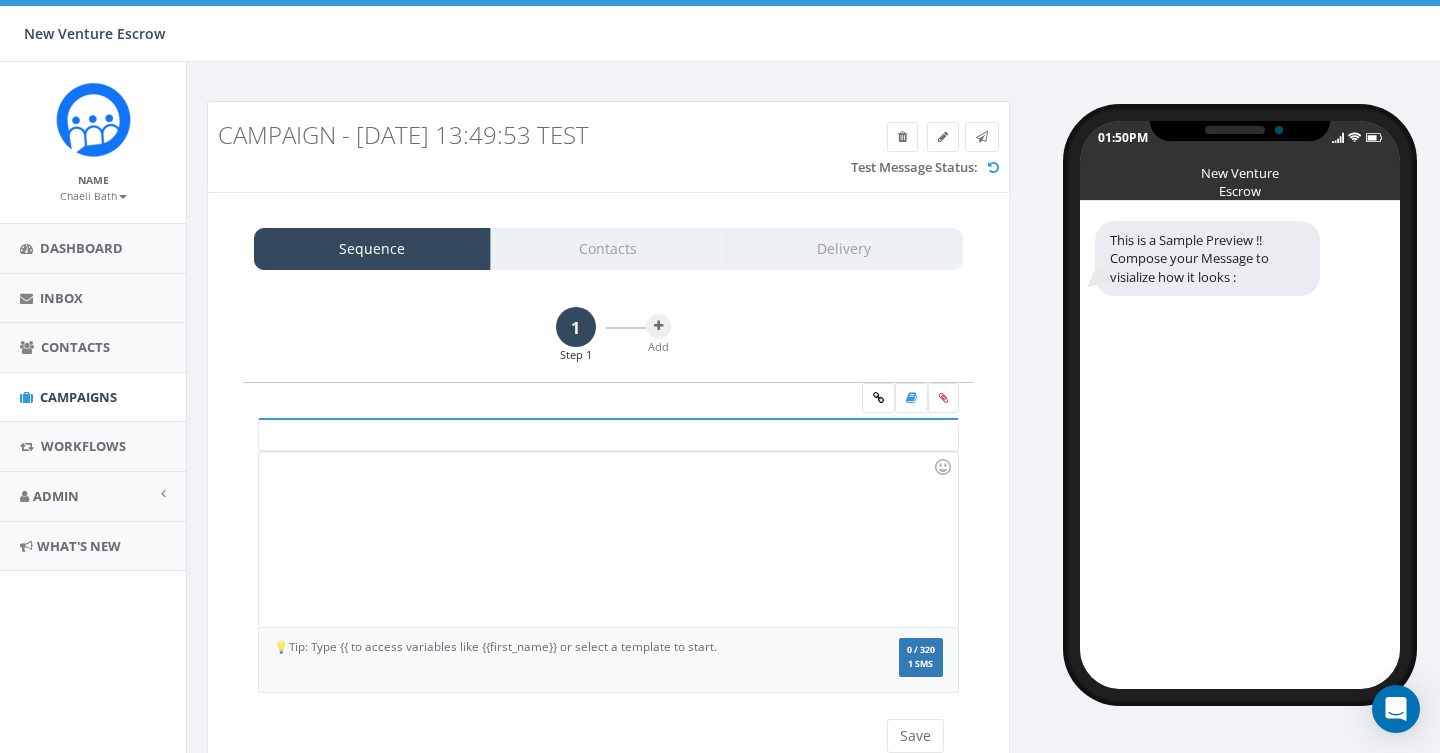 scroll, scrollTop: 0, scrollLeft: 0, axis: both 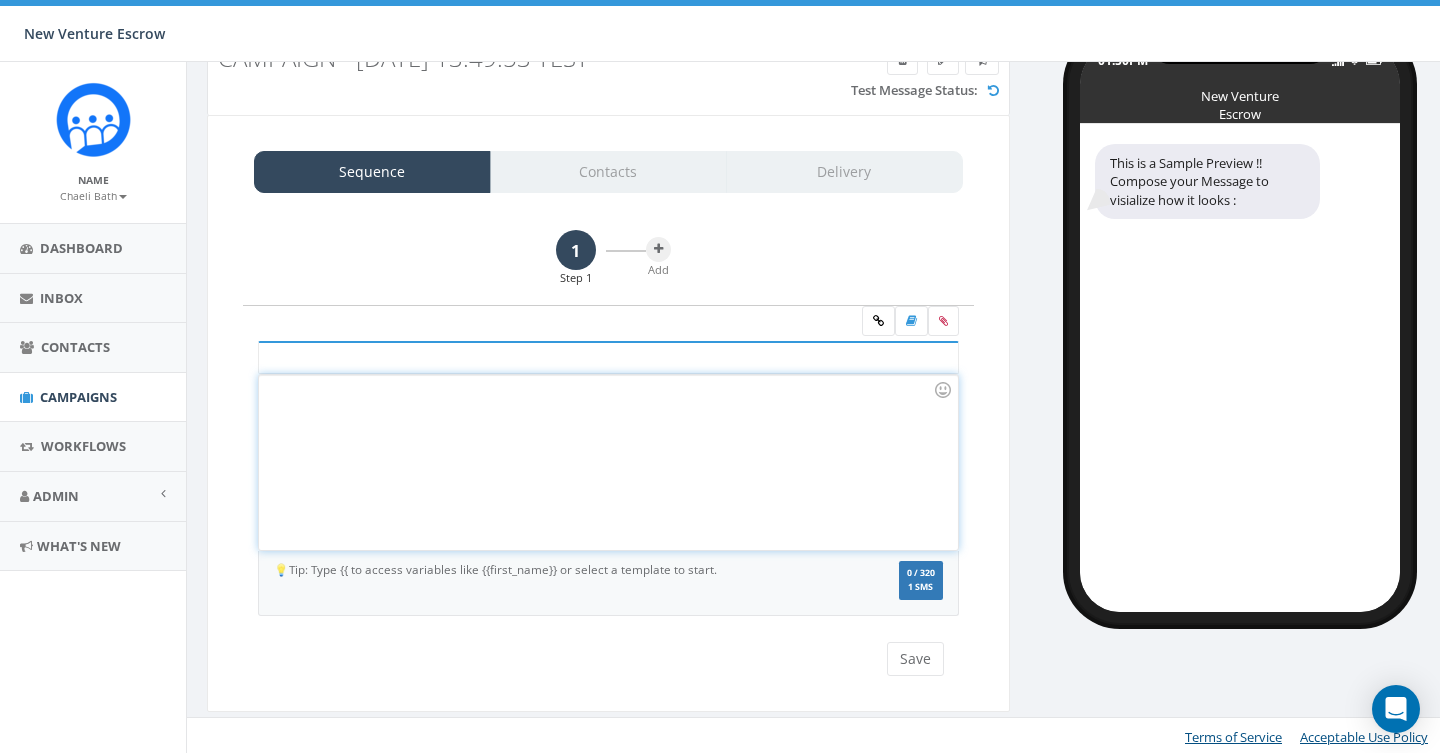 click at bounding box center [608, 462] 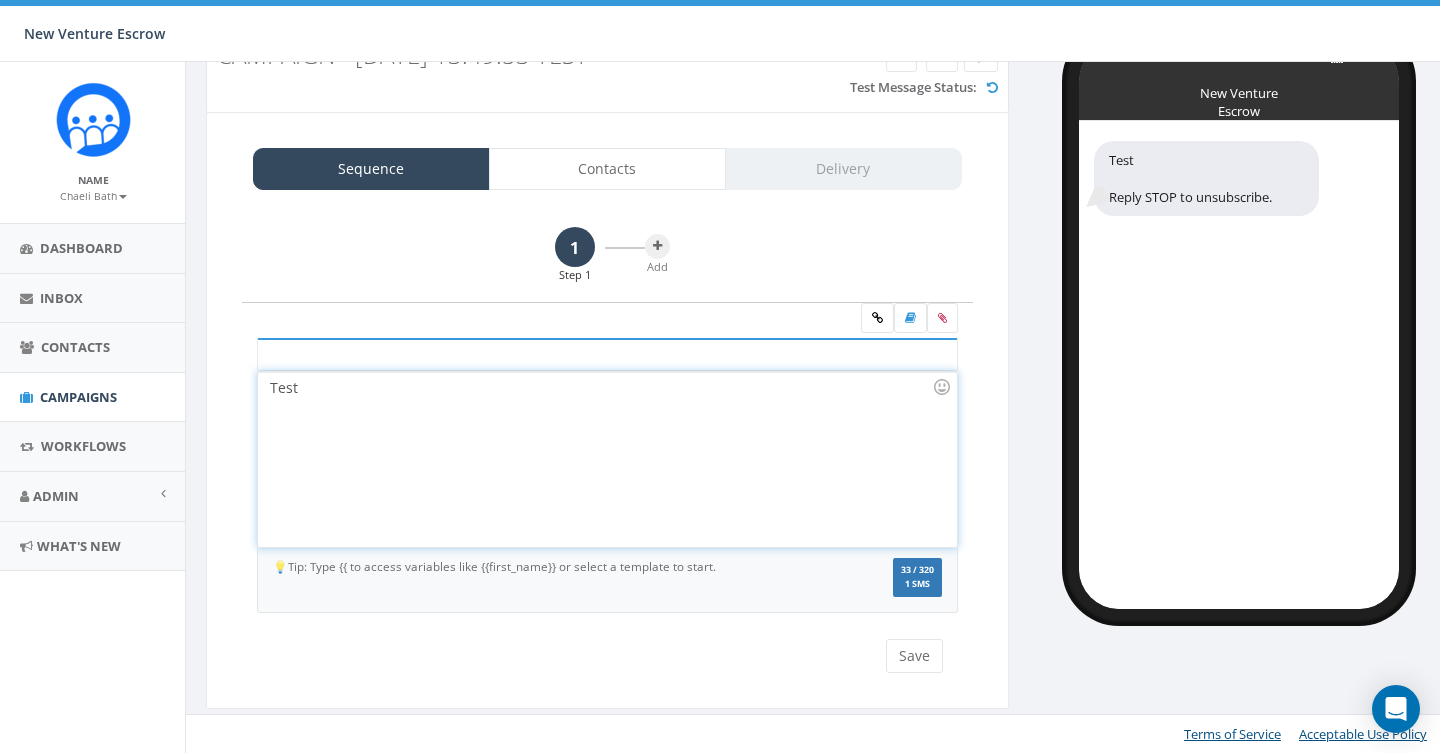 scroll, scrollTop: 77, scrollLeft: 1, axis: both 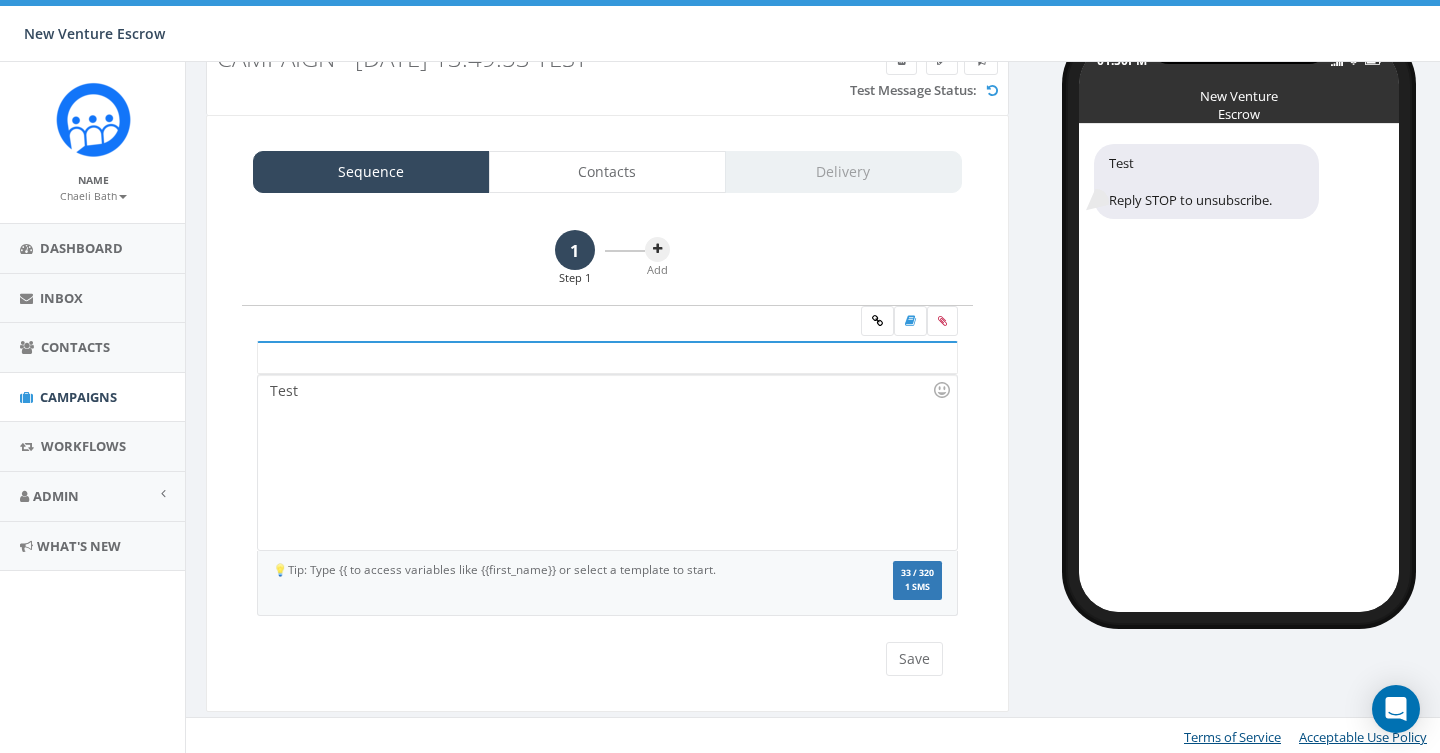 click at bounding box center [657, 249] 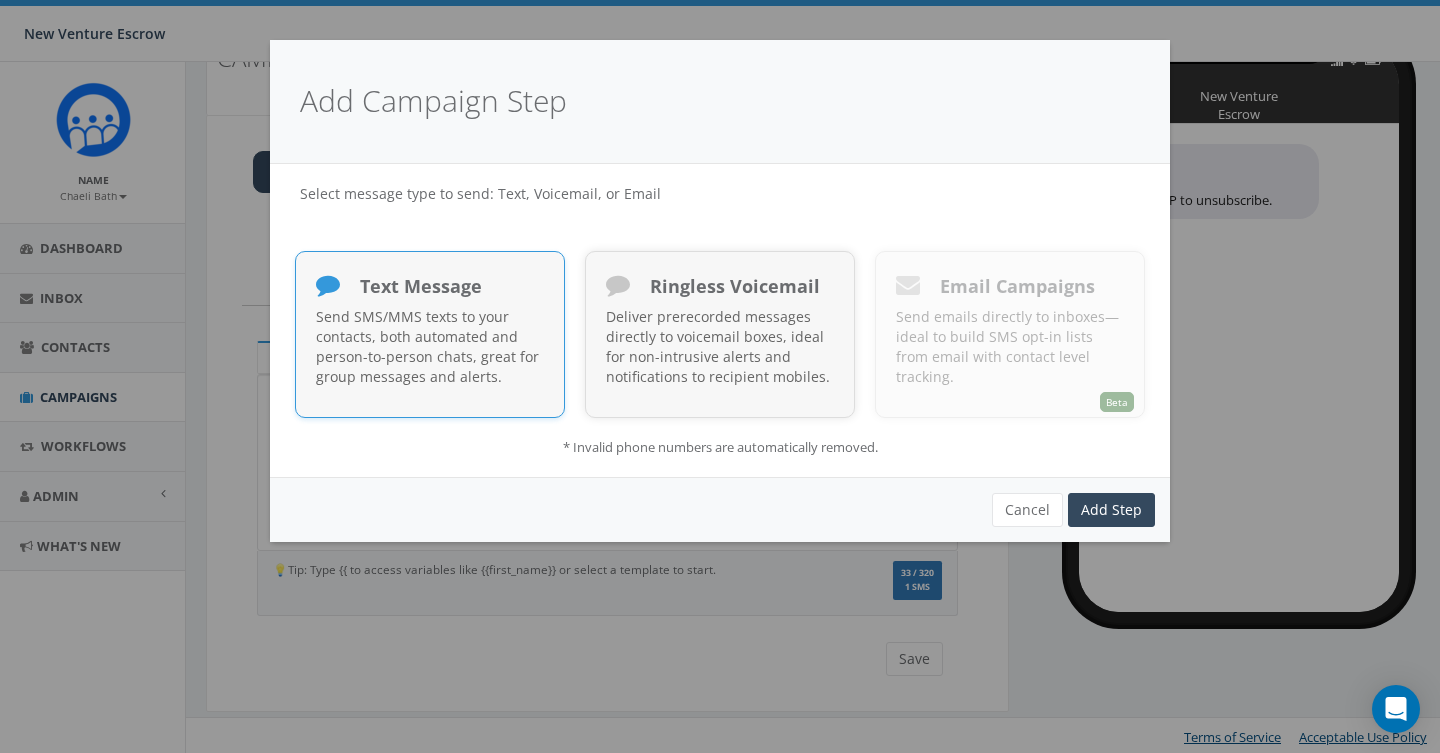 click on "Send SMS/MMS texts to your contacts, both automated and person-to-person chats, great for group messages and alerts." at bounding box center [430, 347] 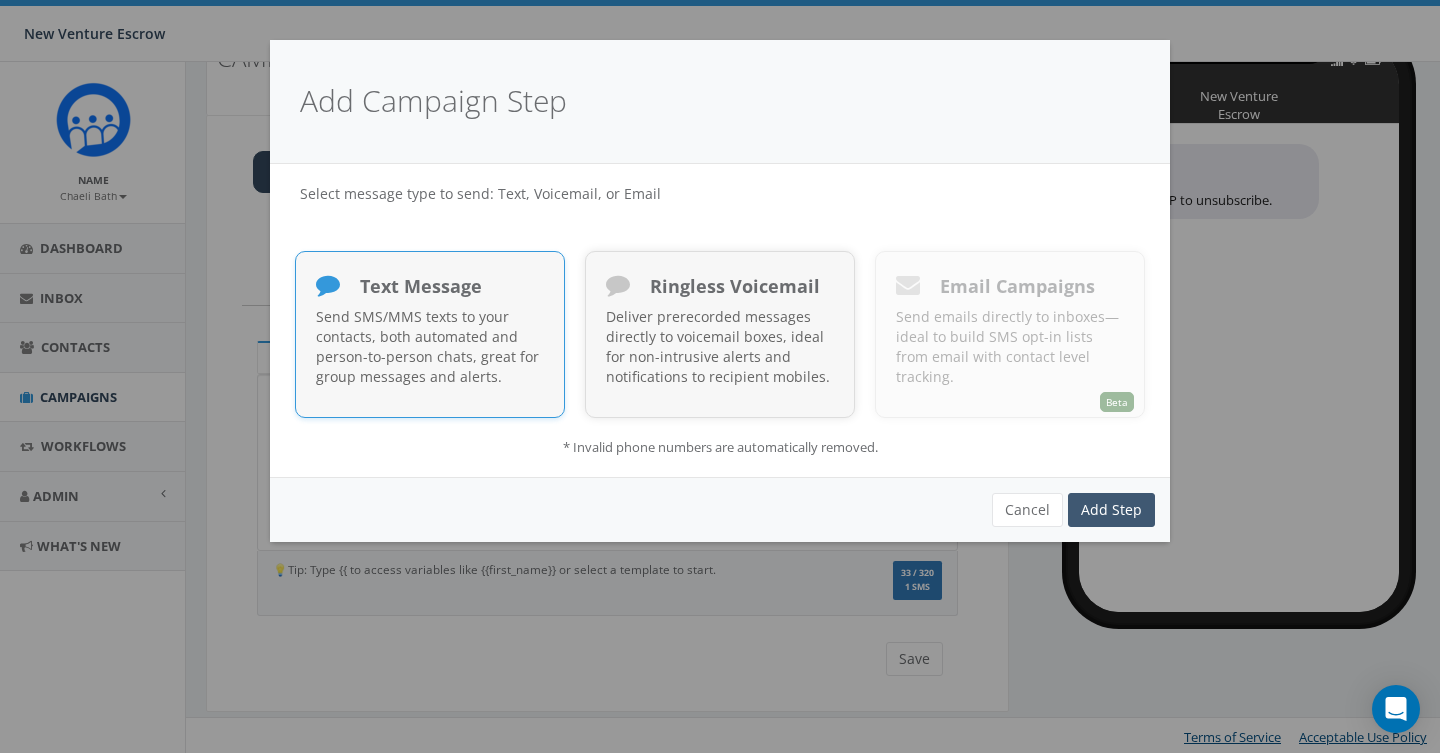 click on "Add Step" at bounding box center (1111, 510) 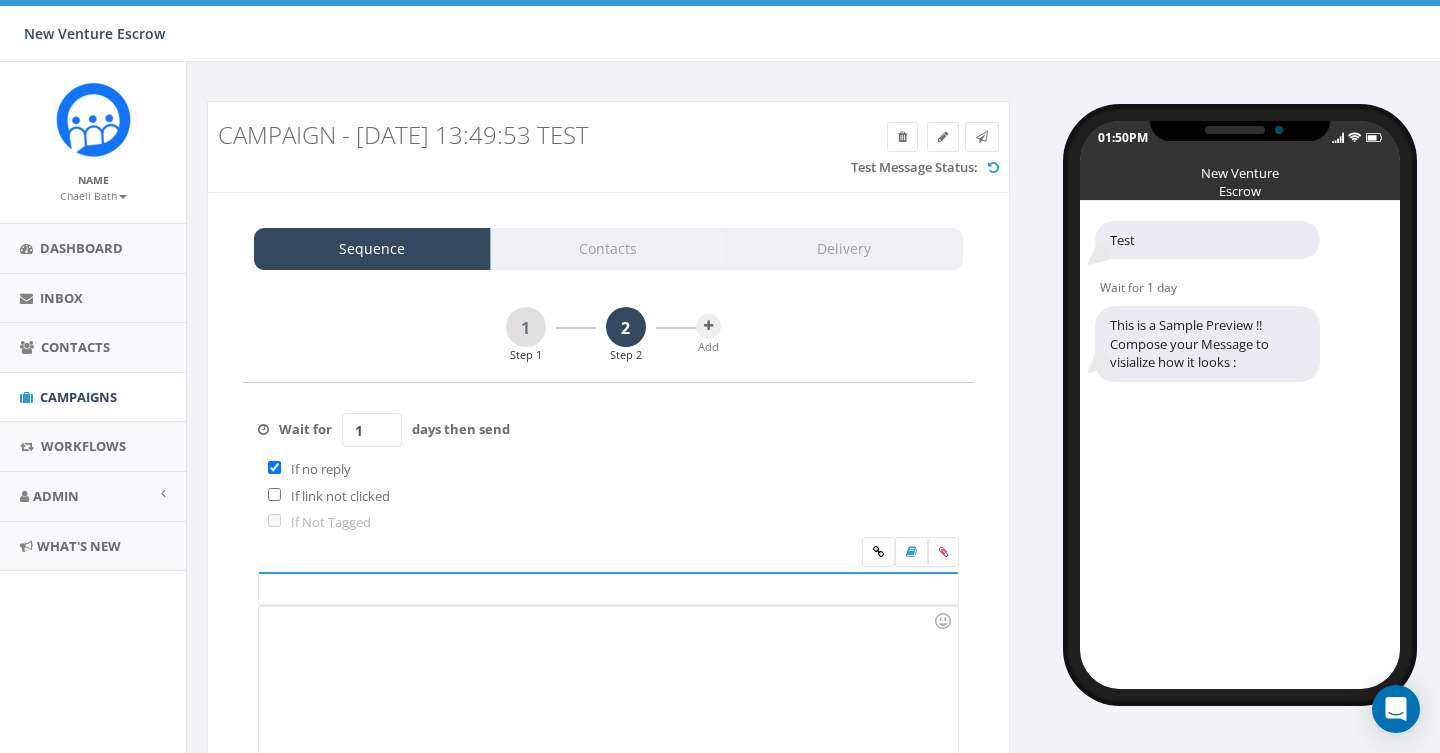 scroll, scrollTop: 0, scrollLeft: 0, axis: both 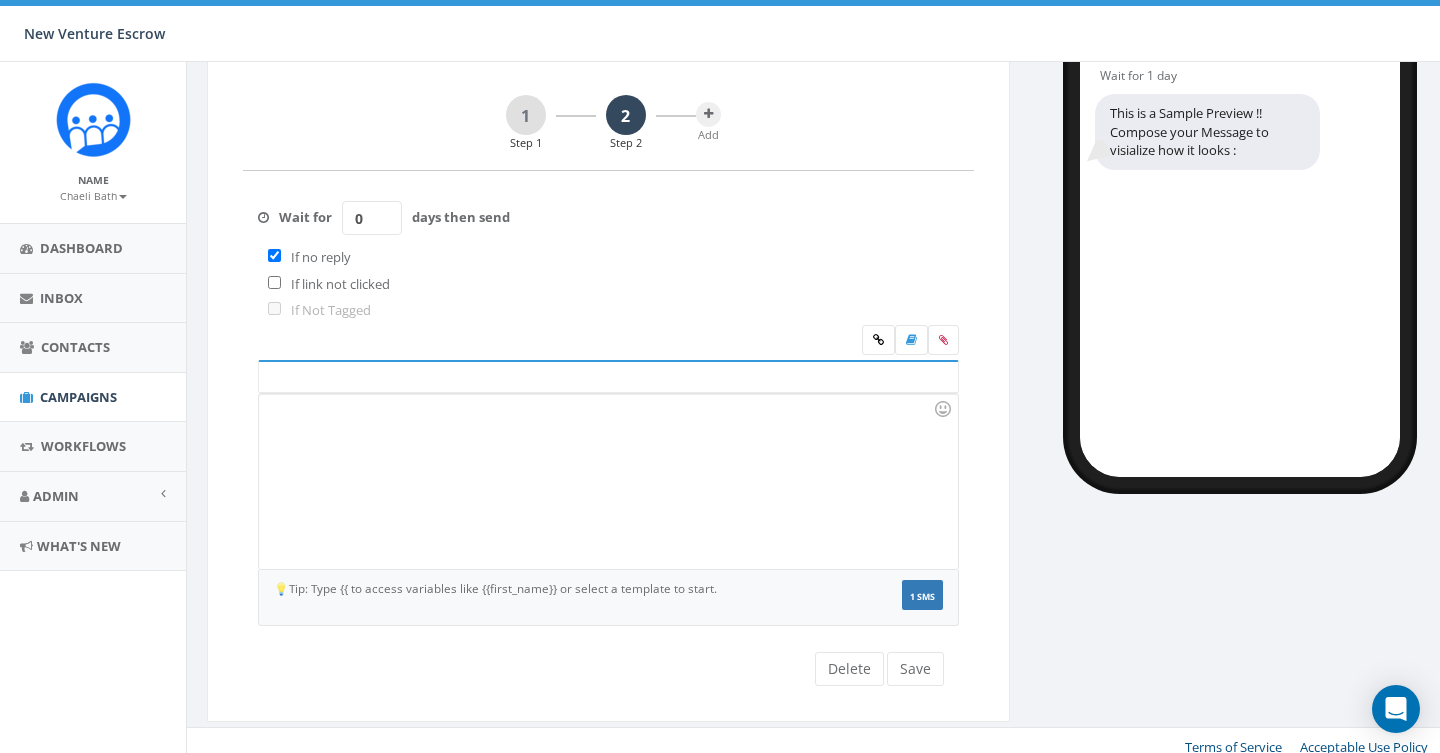 click on "0" at bounding box center (372, 218) 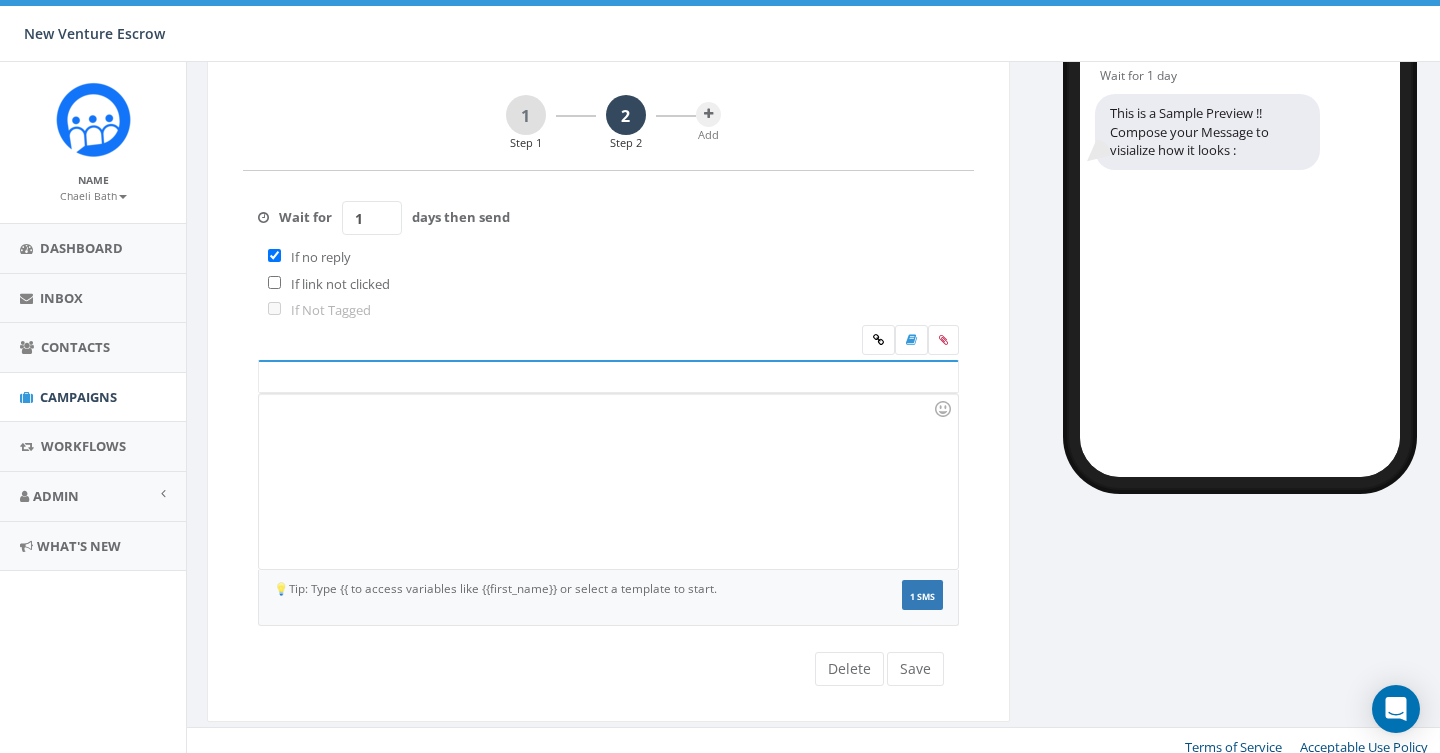 click on "1" at bounding box center (372, 218) 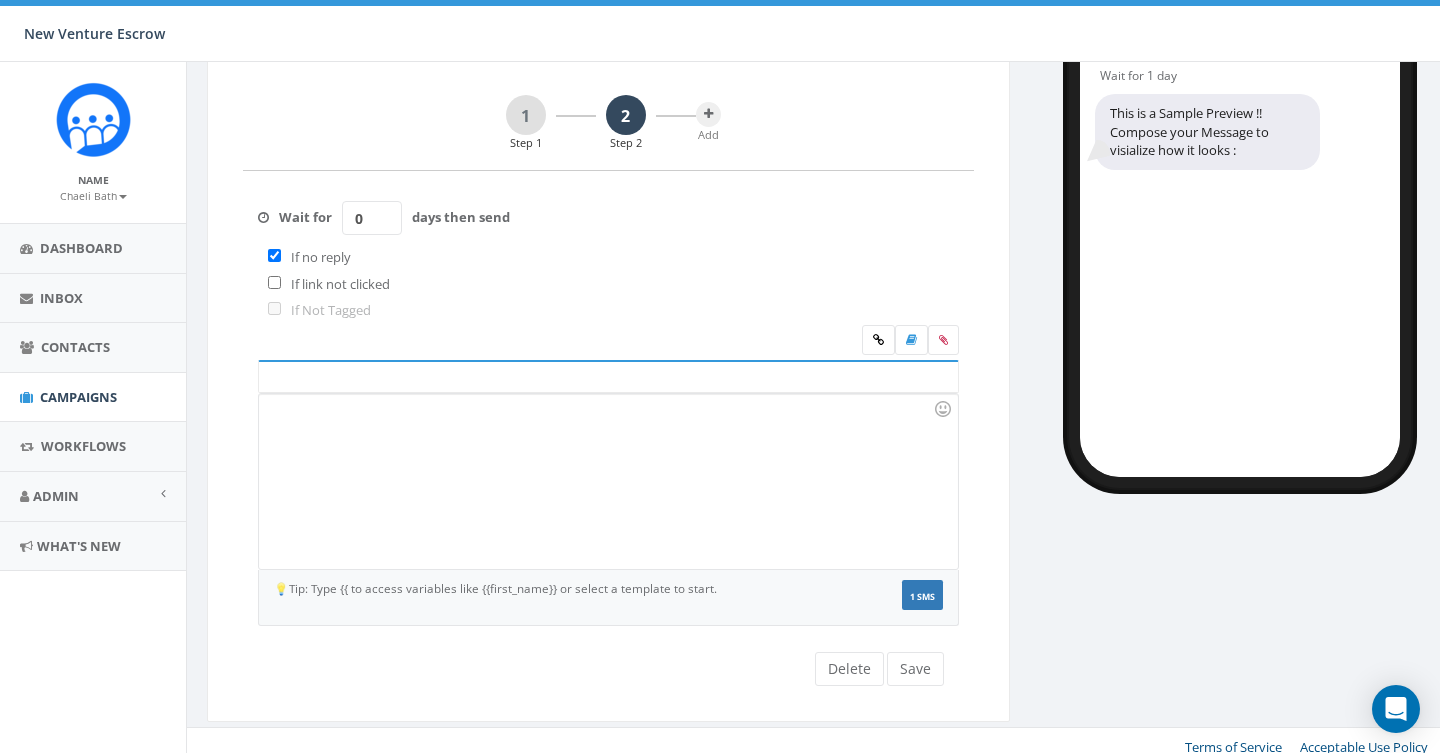 click on "0" at bounding box center [372, 218] 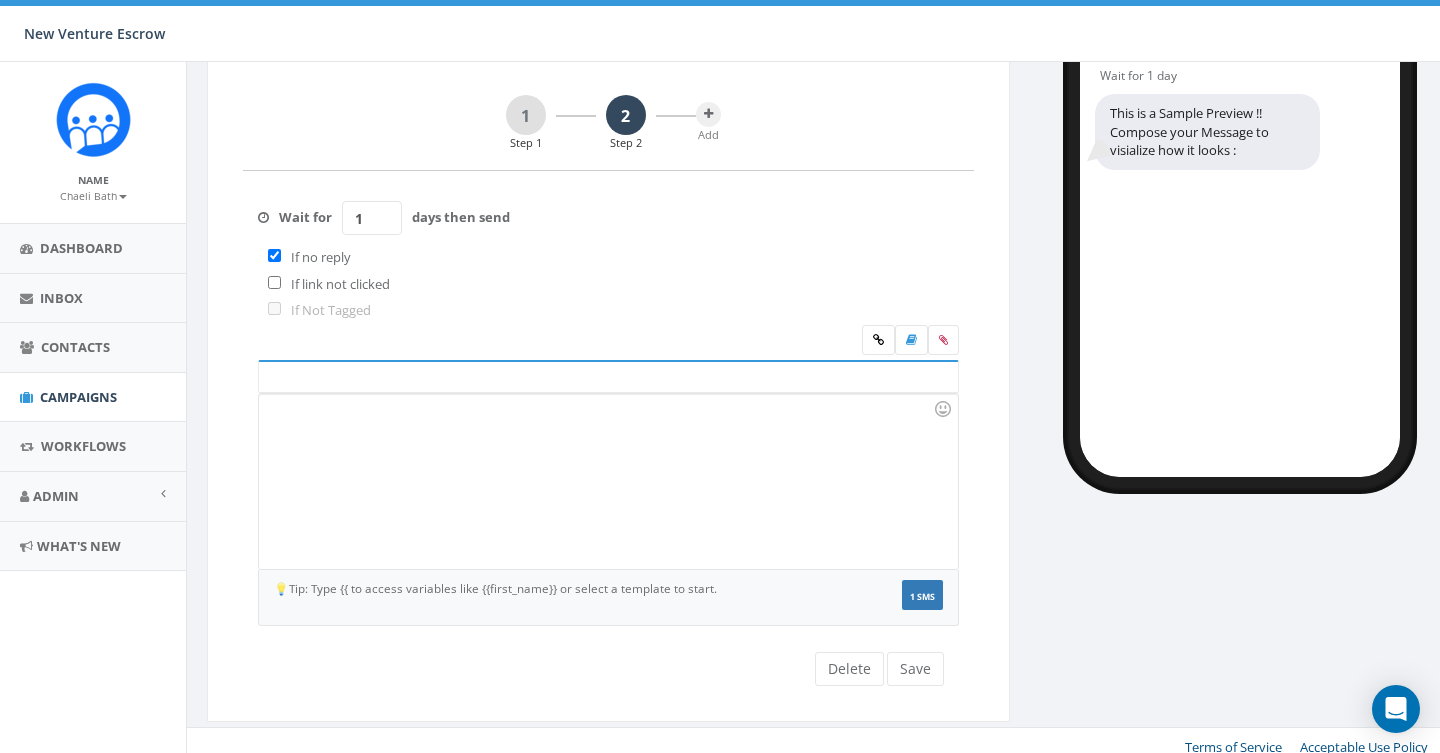 click on "1" at bounding box center [372, 218] 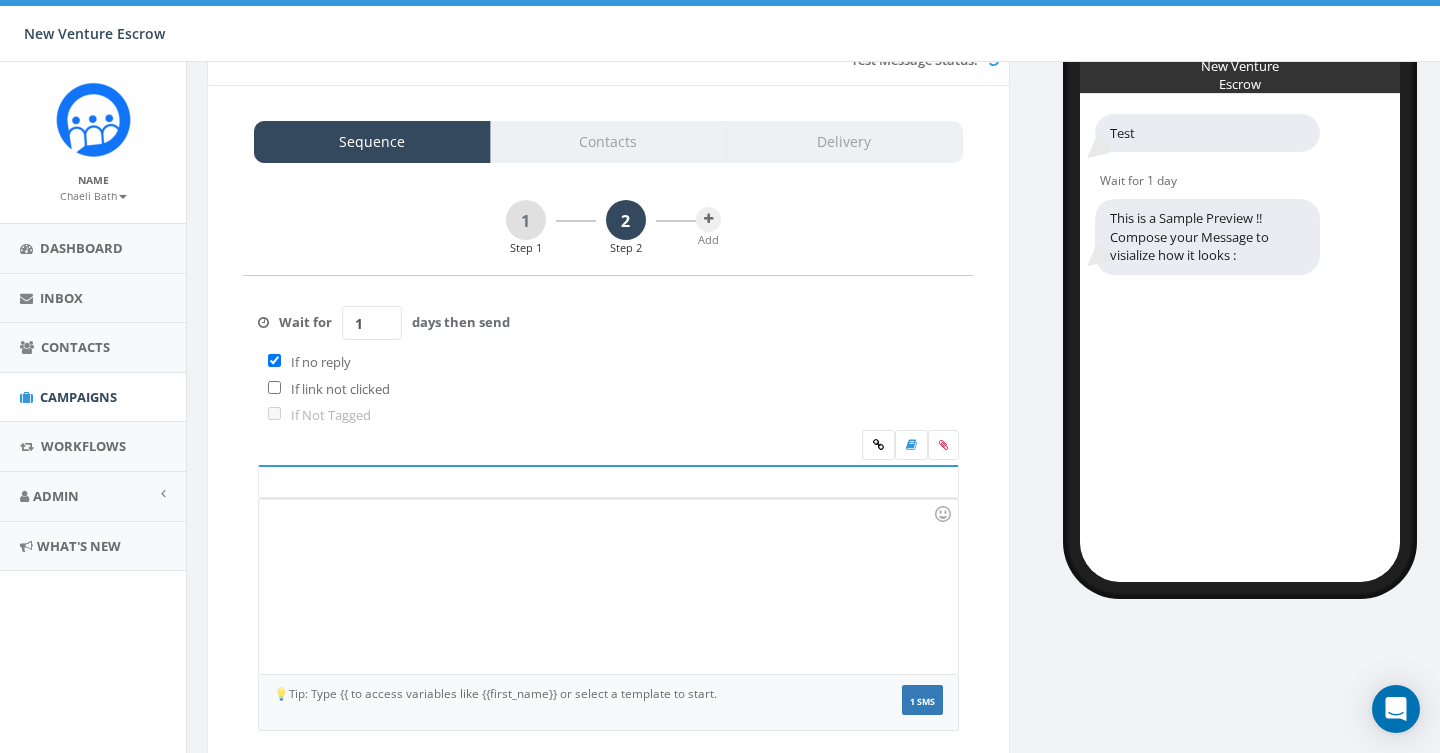 scroll, scrollTop: 92, scrollLeft: 1, axis: both 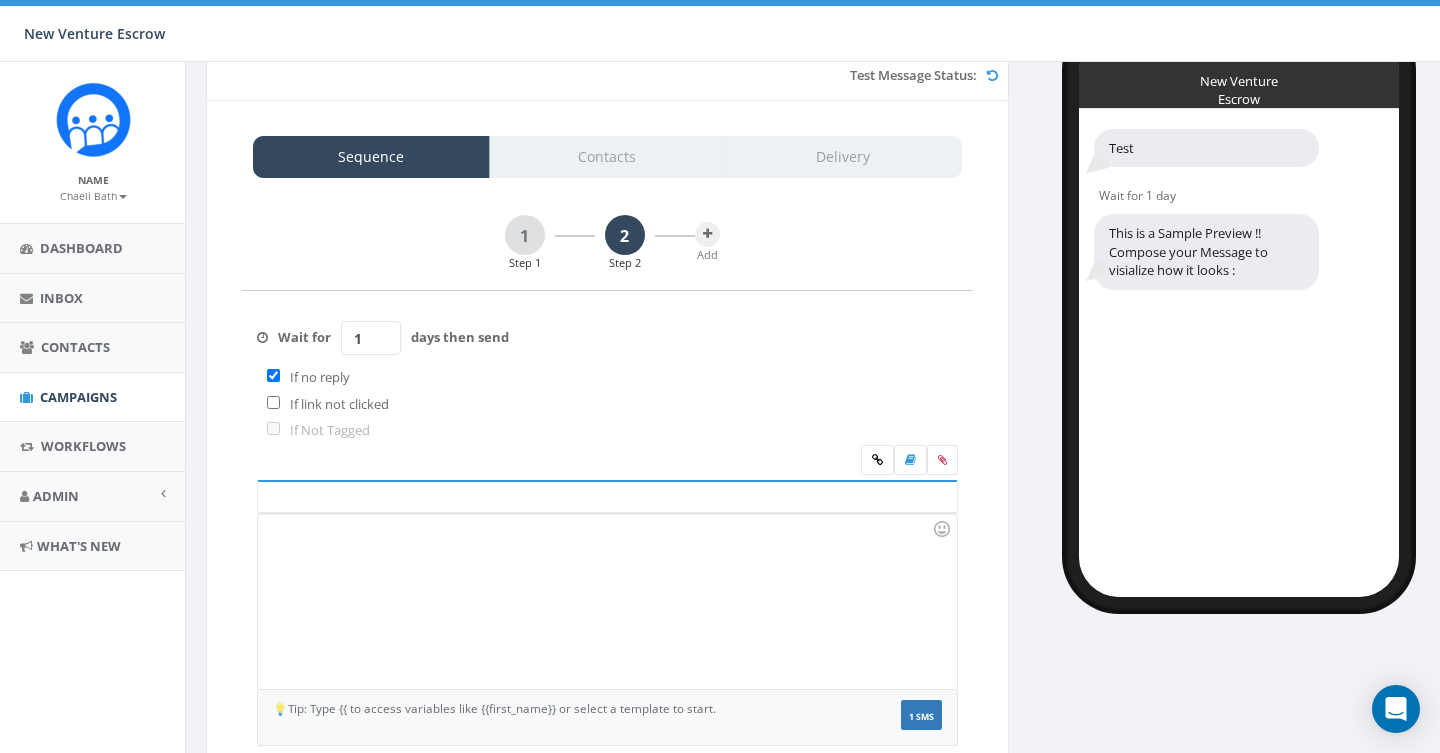 click on "Sequence Contacts Delivery 1 Step 1 2 Step 2 Add  Test  Test  Recent Smileys & People Animals & Nature Food & Drink Activity Travel & Places Objects Symbols Flags Diversity Diversity Diversity Diversity Diversity 💡Tip: Type {{ to access variables like {{first_name}} or select a template to start. We recommend adding an image to MMS messages. An invisible pixel may be attached to ensure delivery if one is not included. 33 / 320 1 SMS You cannot attach more than one file !! Please remove the old file and continue to add This message will be sent as MMS. Save                                             Next Wait for     1 days then send If no reply If link not clicked If Not Tagged Recent Smileys & People Animals & Nature Food & Drink Activity Travel & Places Objects Symbols Flags Diversity Diversity Diversity Diversity Diversity 💡Tip: Type {{ to access variables like {{first_name}} or select a template to start. 1 SMS You cannot attach more than one file !! Please remove the old file and continue to add" at bounding box center [607, 471] 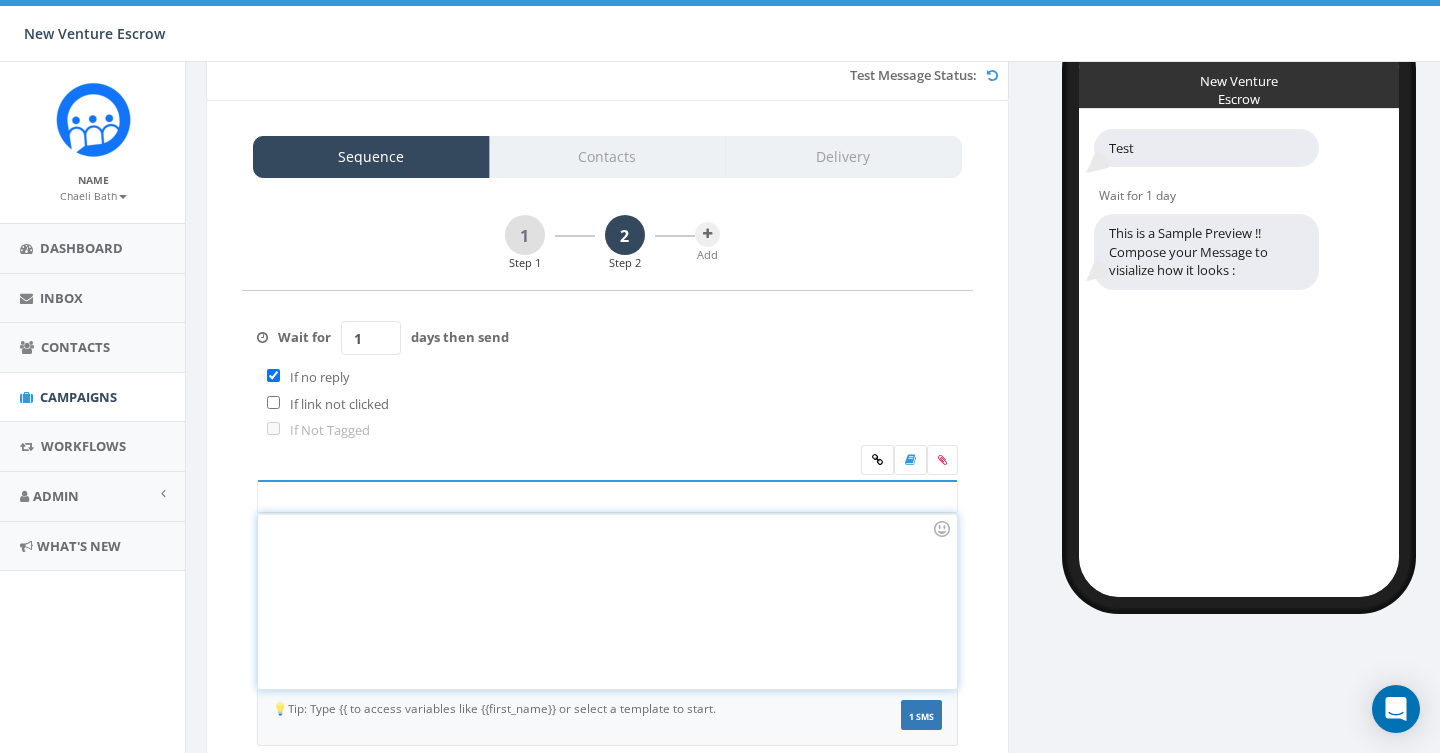 type 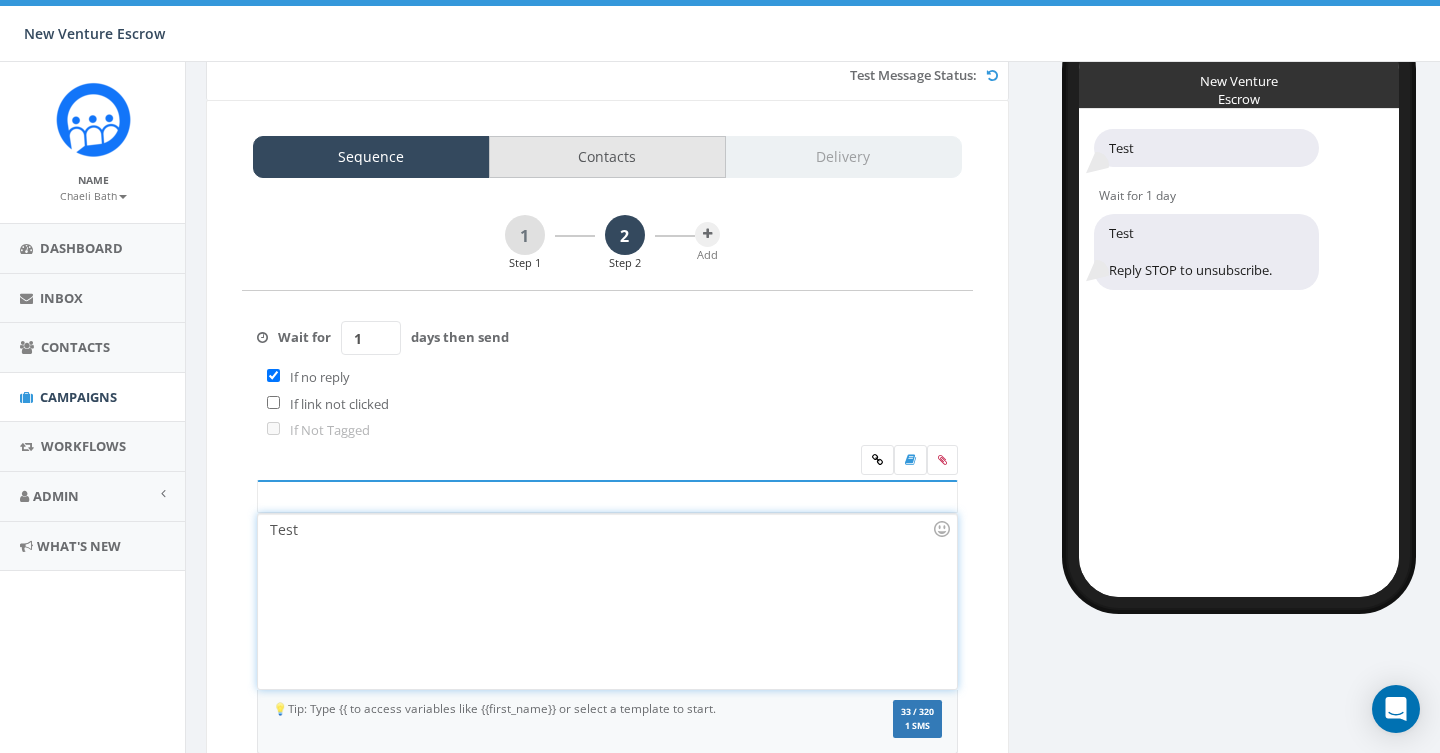 click on "Contacts" at bounding box center (607, 157) 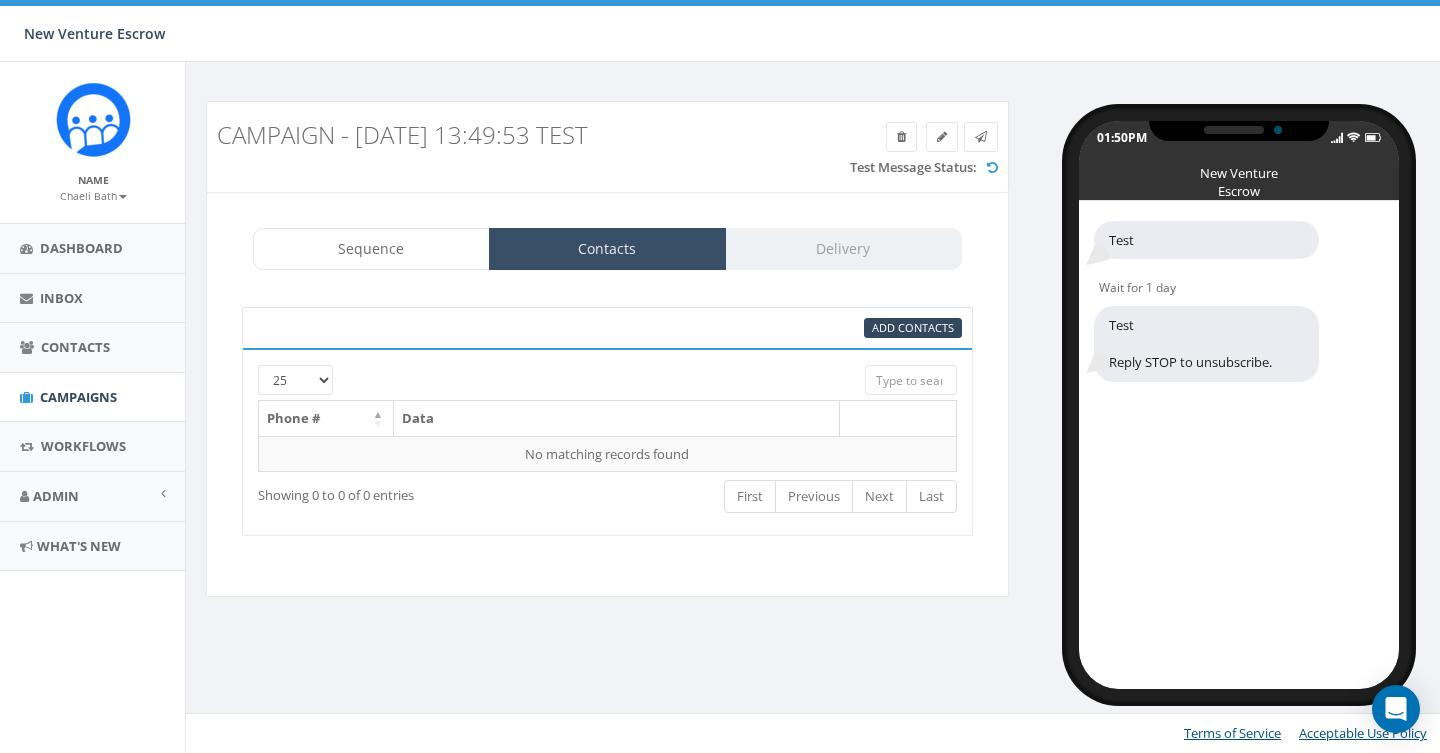 scroll, scrollTop: 0, scrollLeft: 1, axis: horizontal 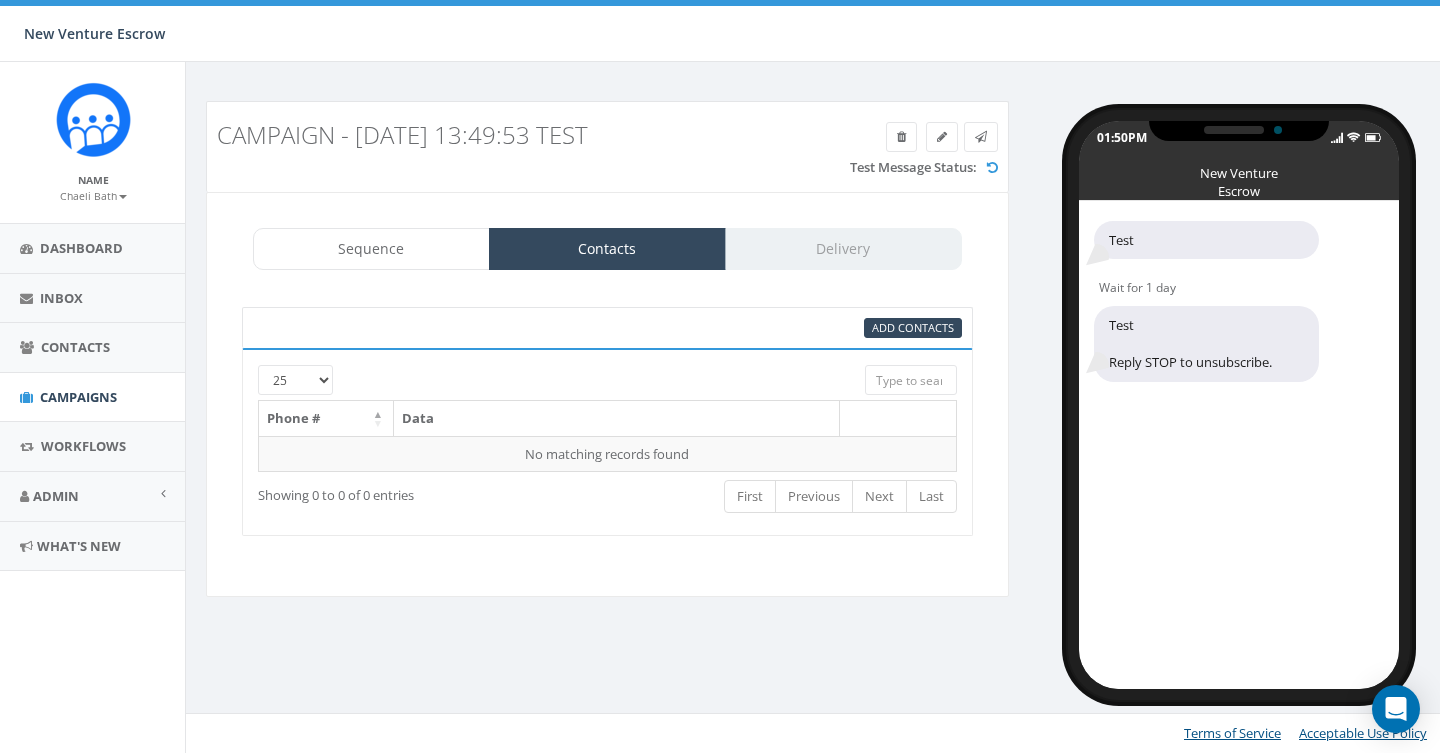 click on "Sequence Contacts Delivery" at bounding box center [607, 249] 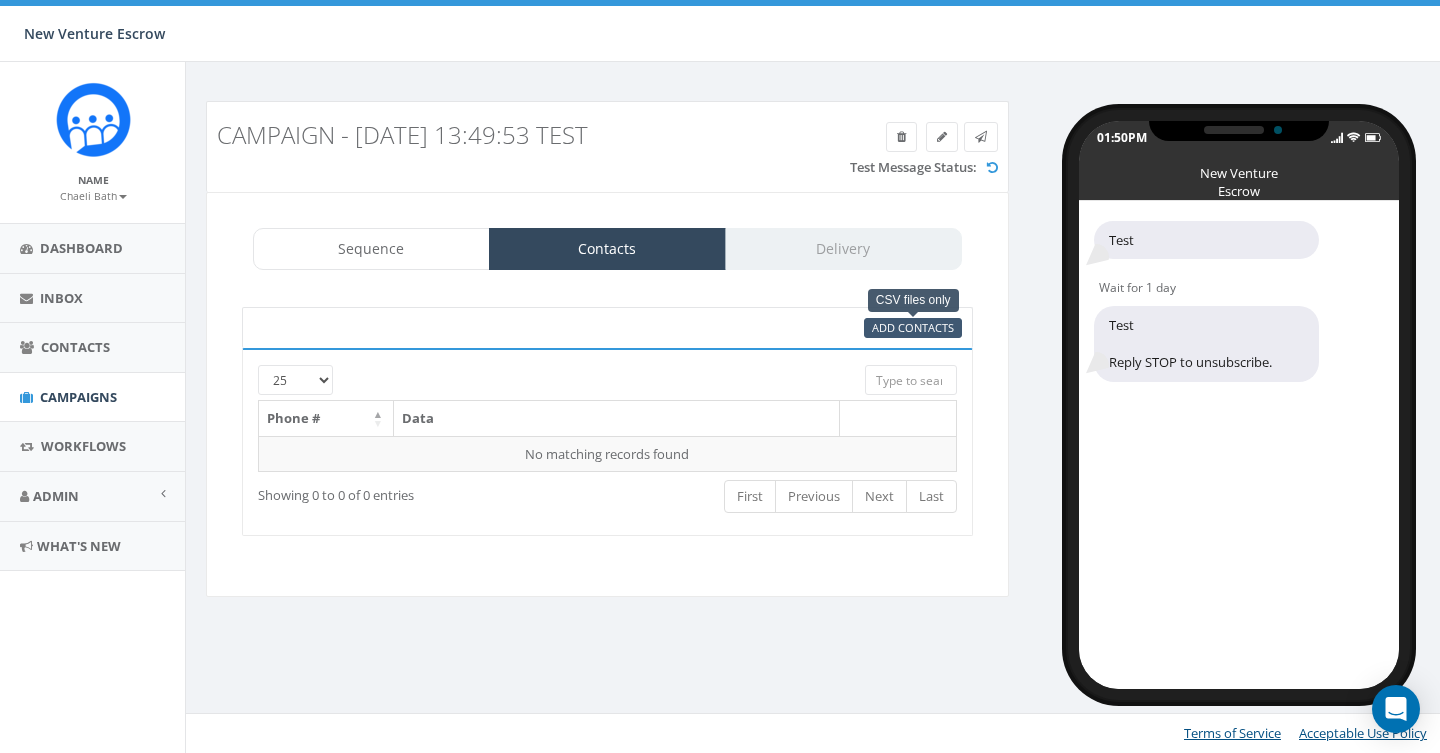 scroll, scrollTop: 0, scrollLeft: 1, axis: horizontal 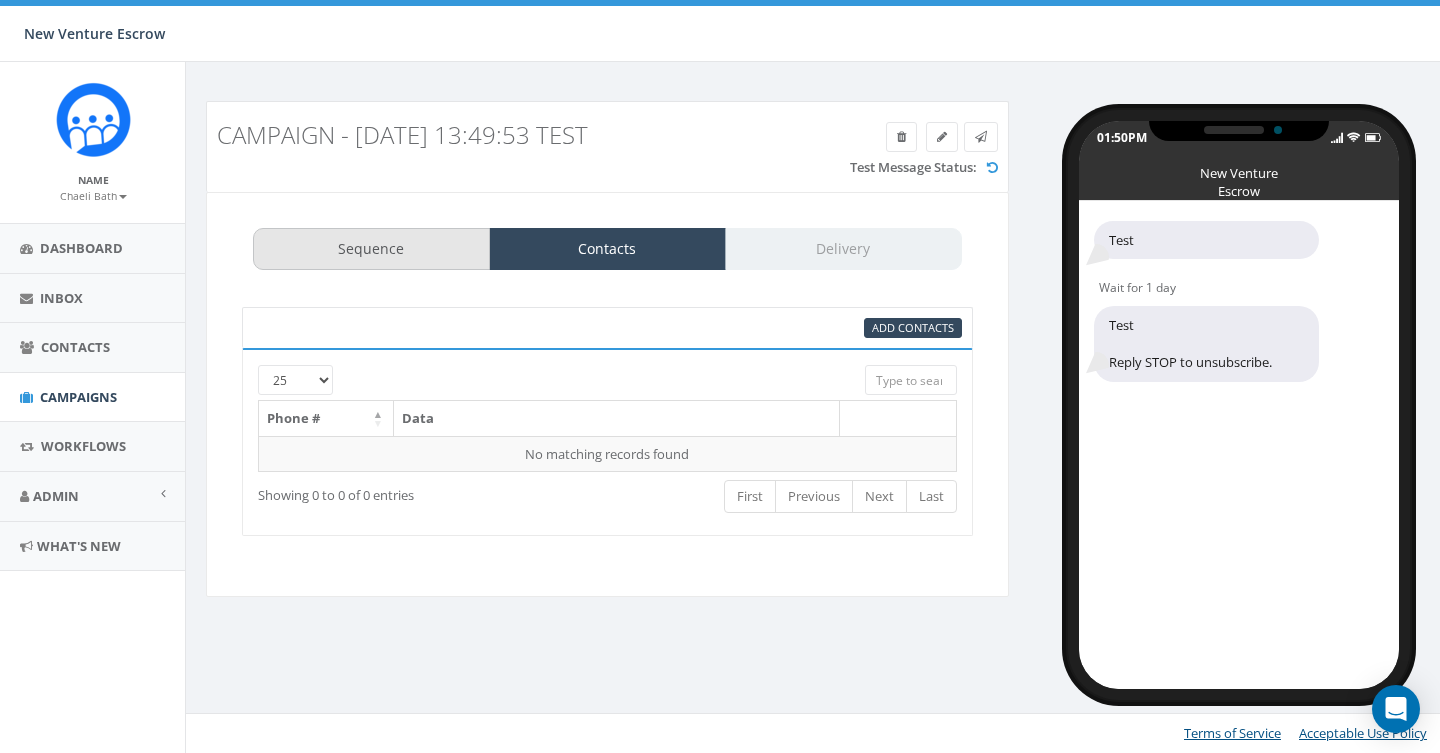 click on "Sequence" at bounding box center [371, 249] 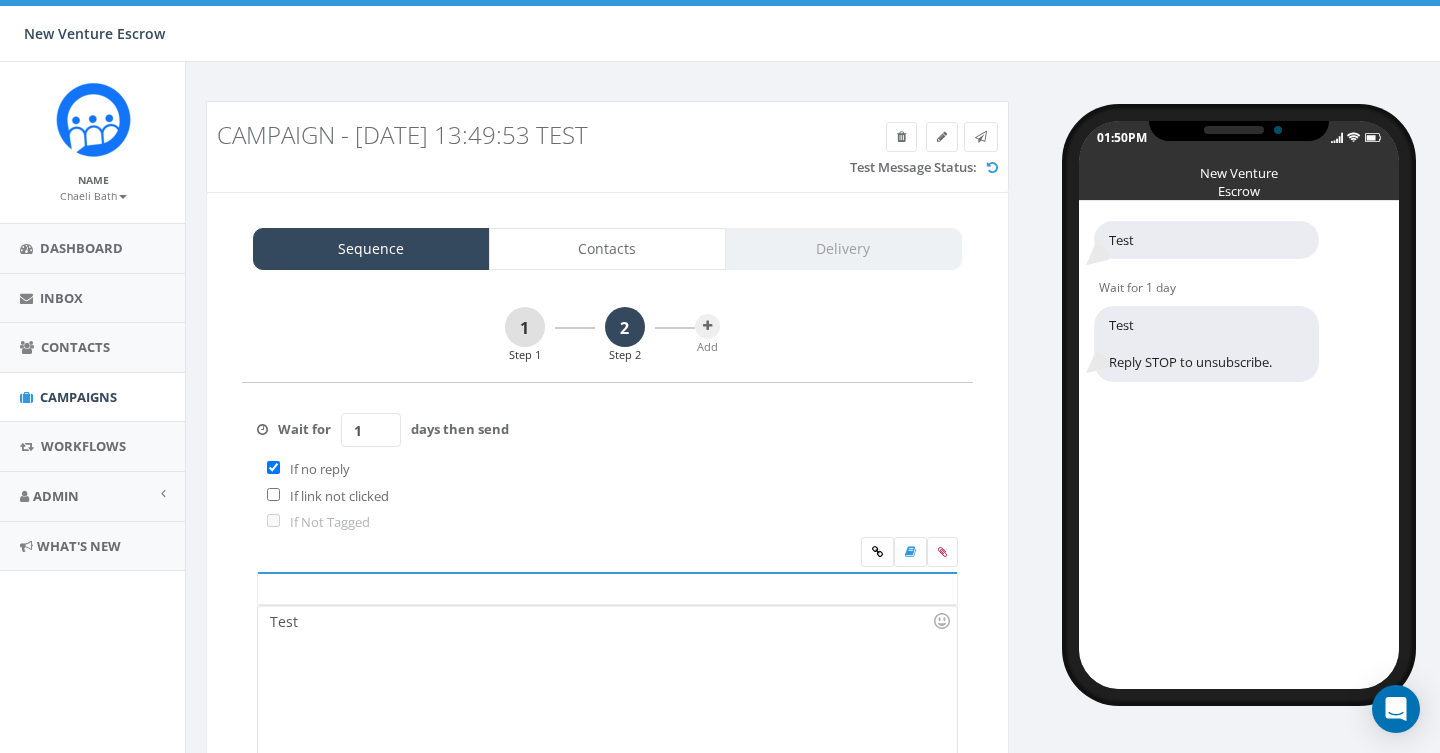 click on "1" at bounding box center (525, 327) 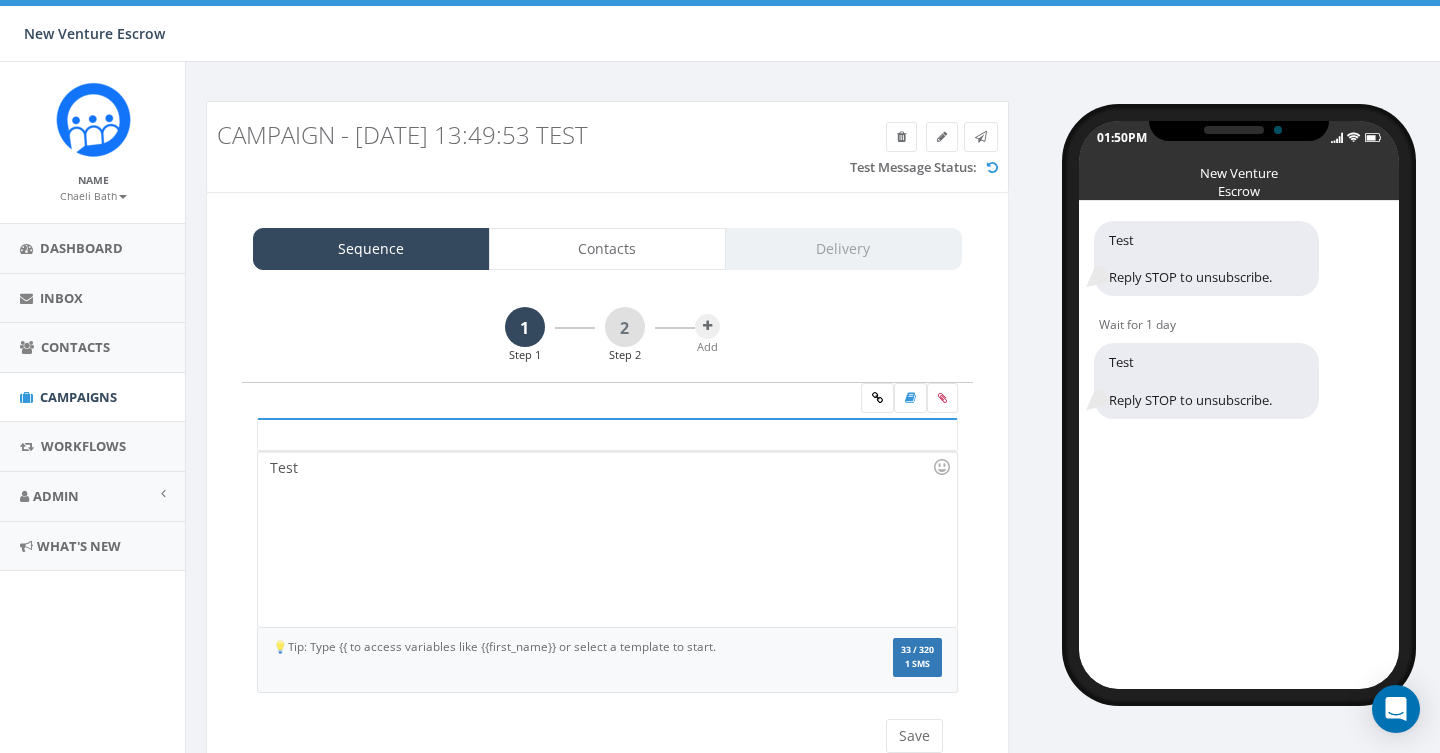 click on "Test" at bounding box center (607, 539) 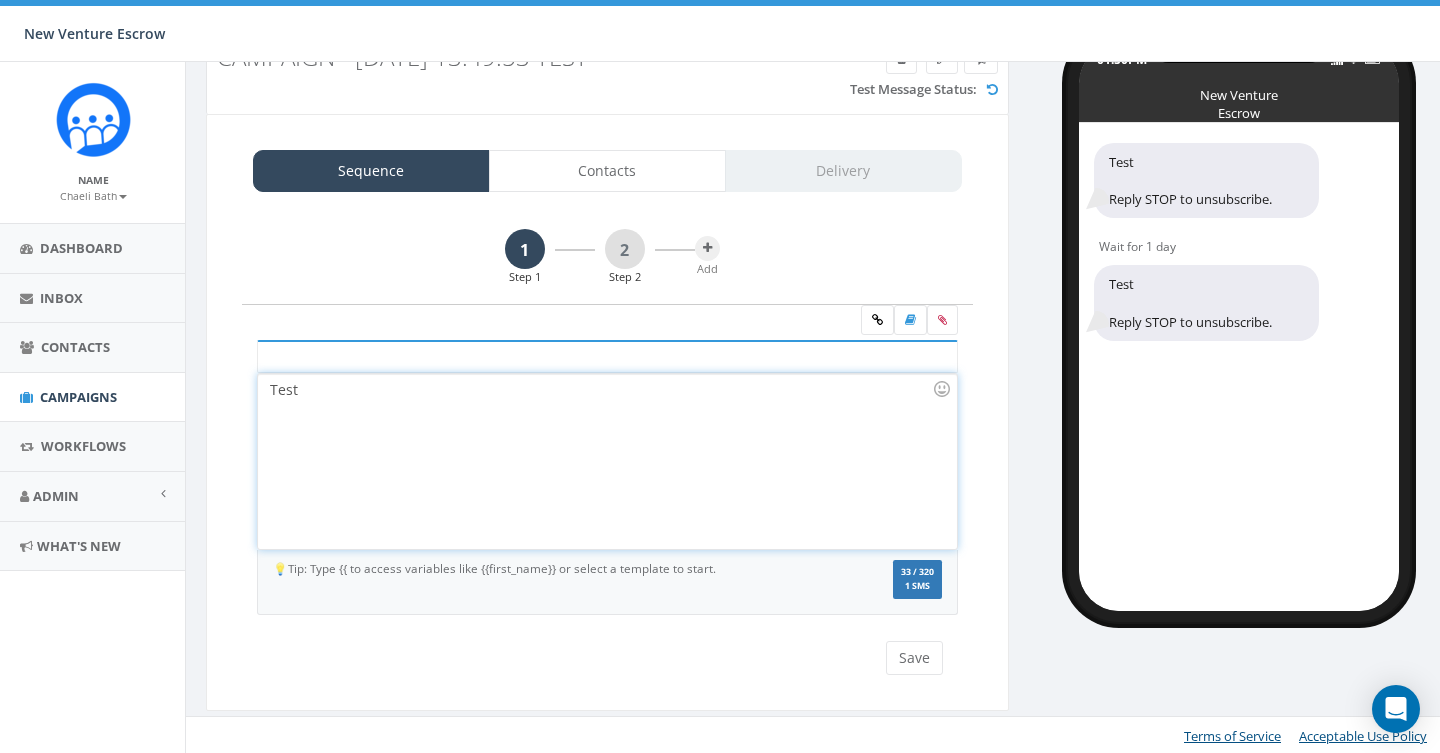scroll, scrollTop: 77, scrollLeft: 1, axis: both 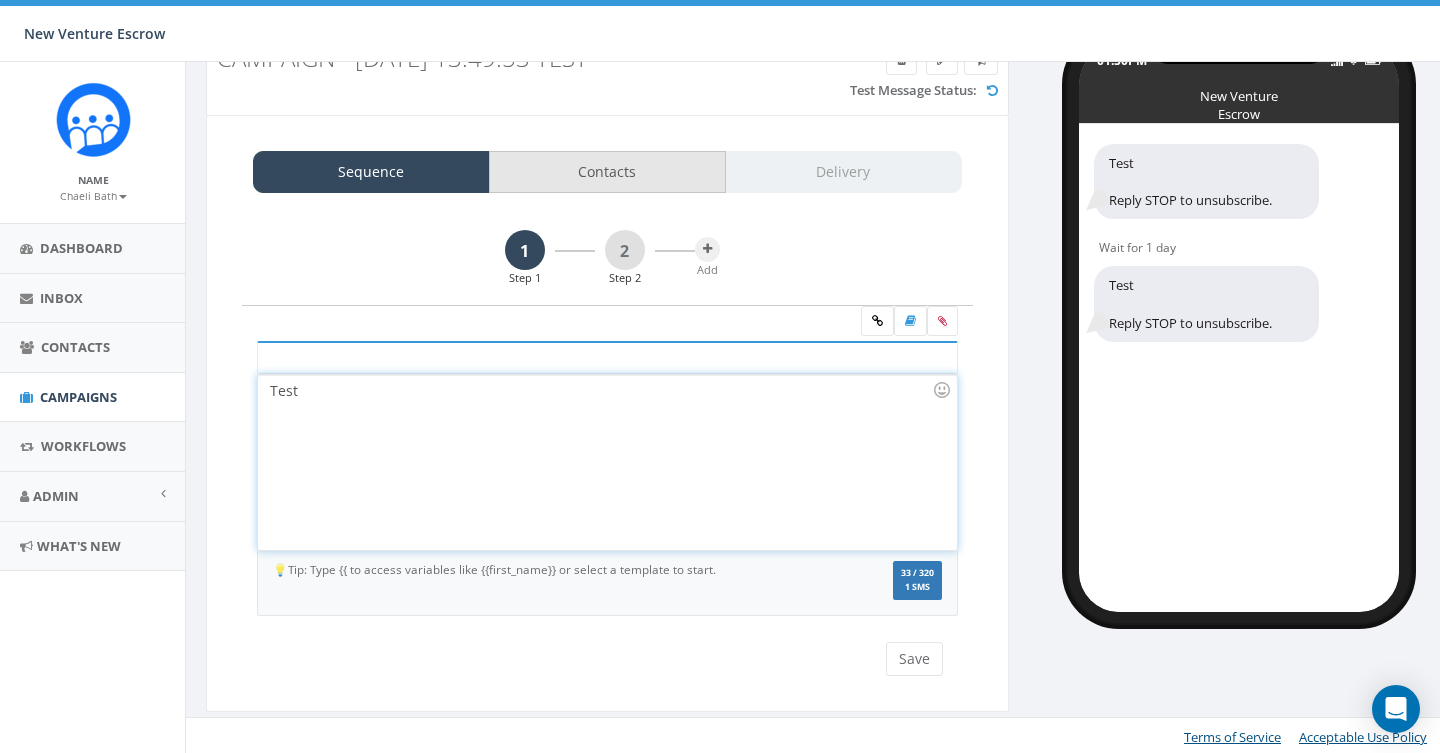 click on "Contacts" at bounding box center (607, 172) 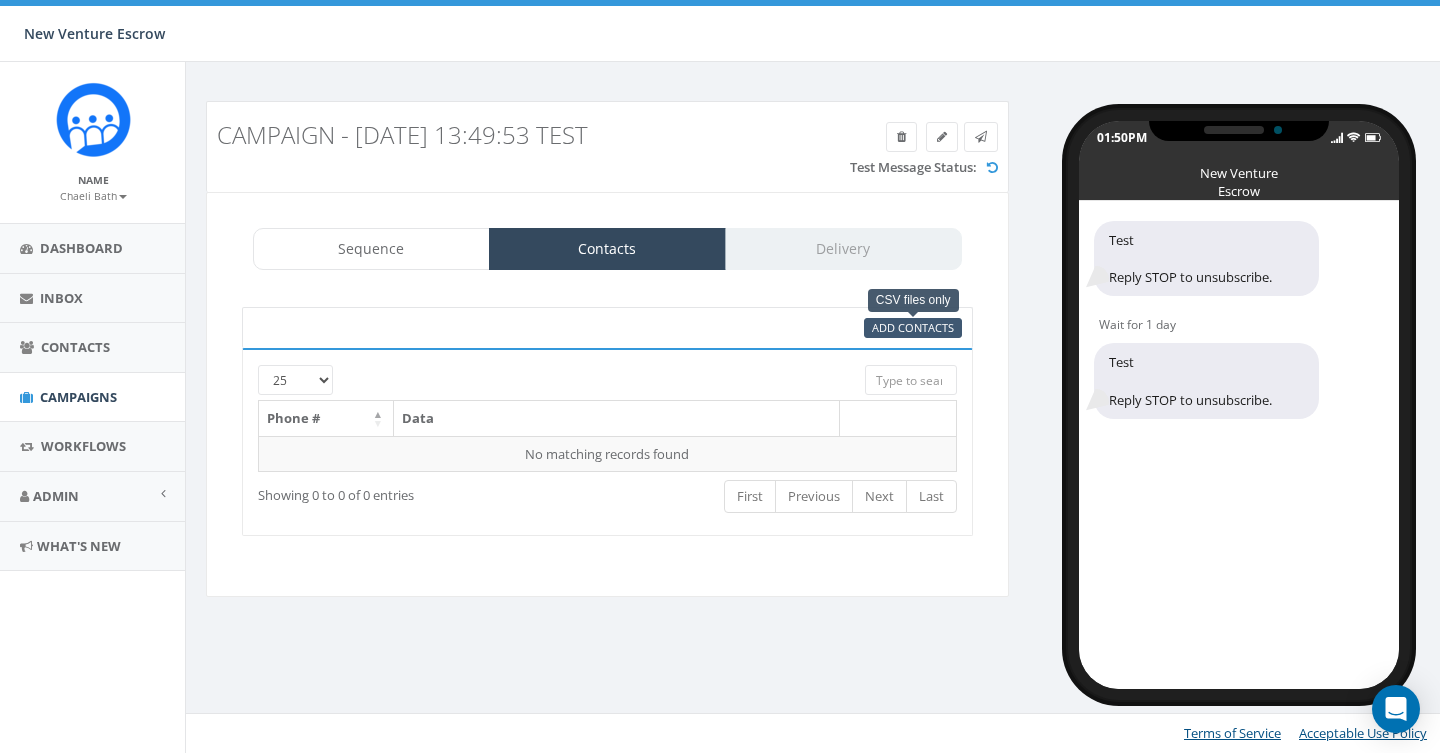 click on "Add Contacts" at bounding box center [913, 327] 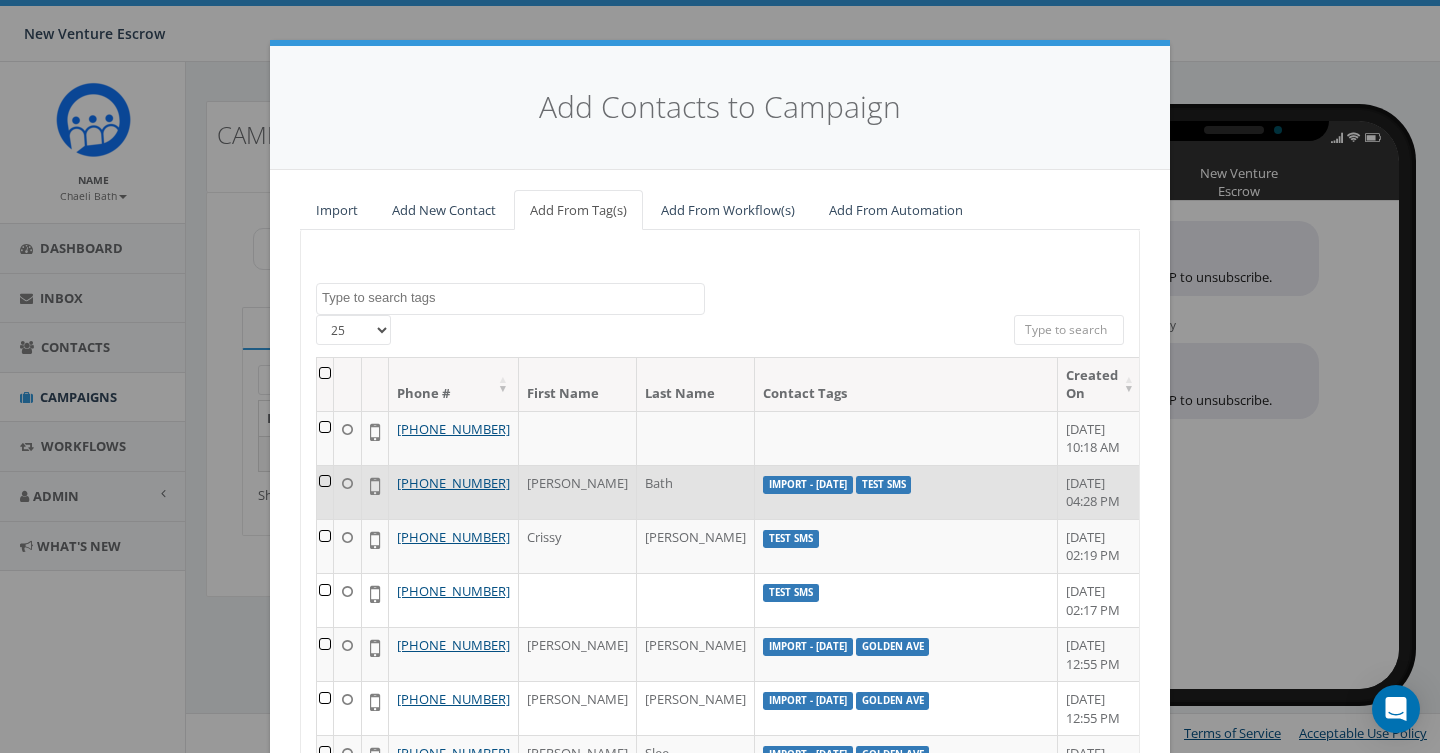 click at bounding box center [325, 492] 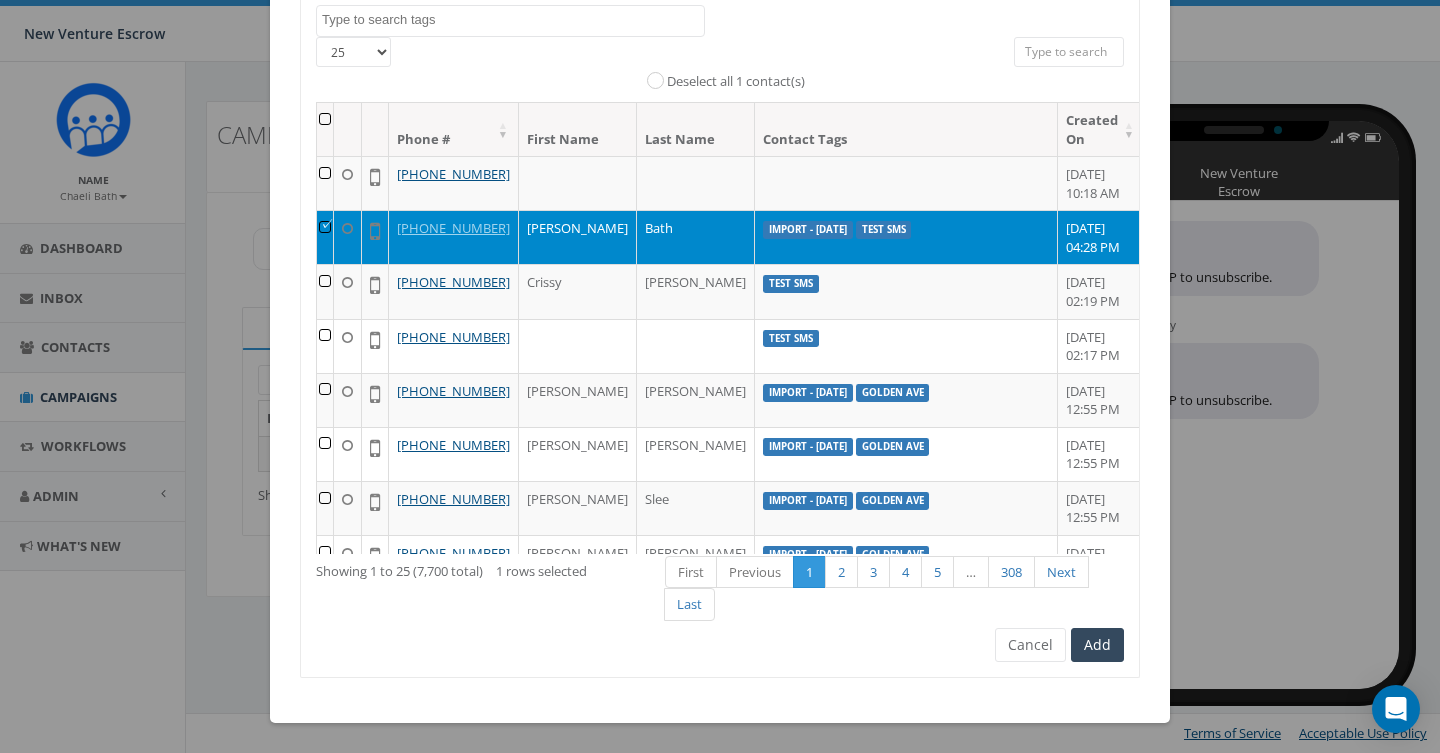 scroll, scrollTop: 279, scrollLeft: 0, axis: vertical 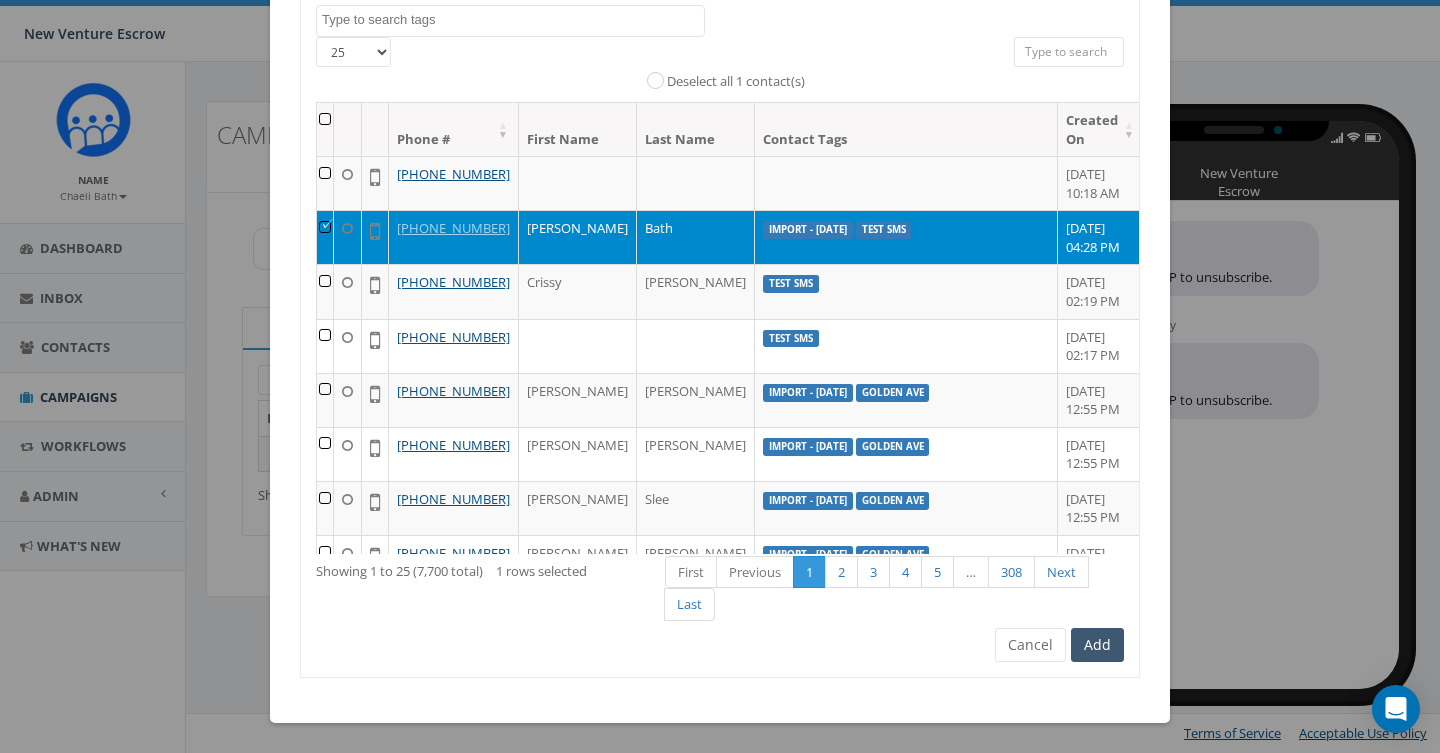click on "Add" at bounding box center [1097, 645] 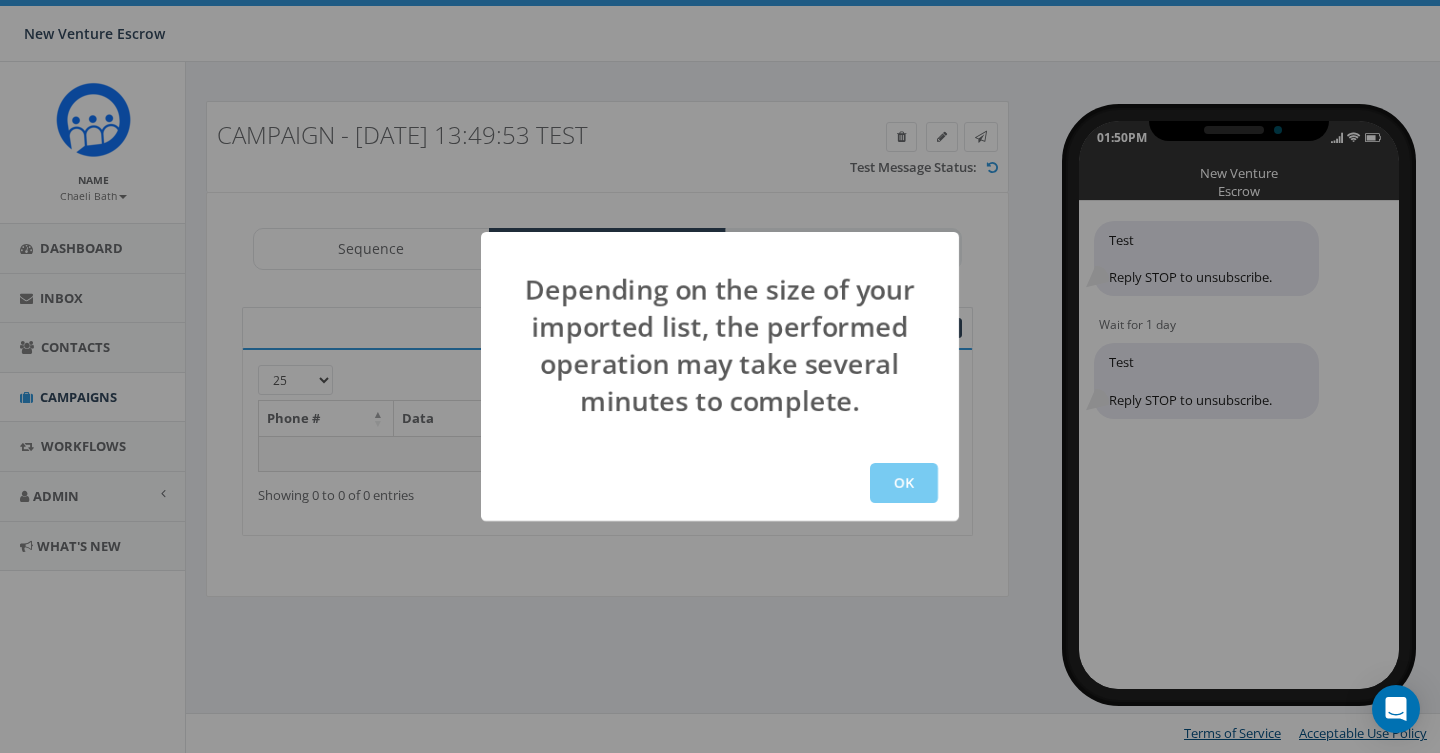 click on "OK" at bounding box center [904, 483] 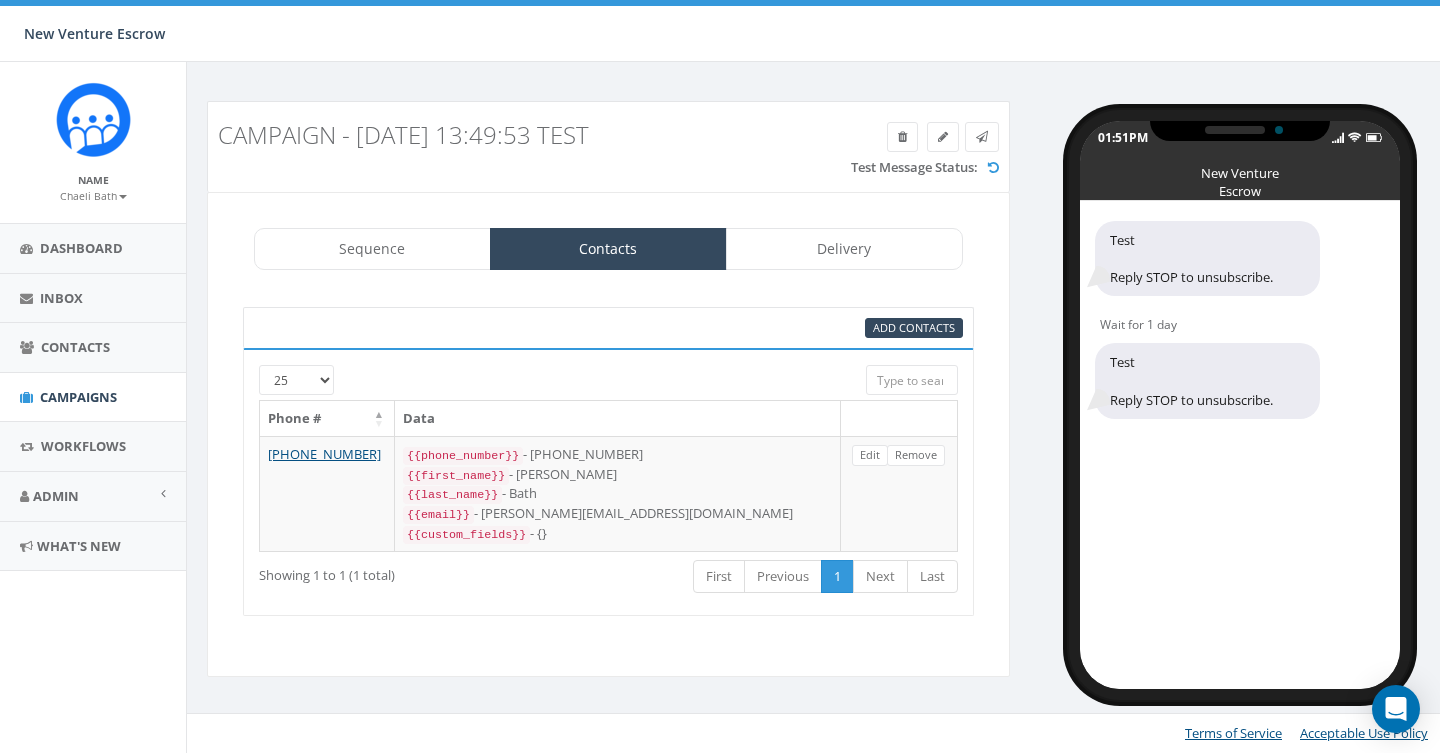 select 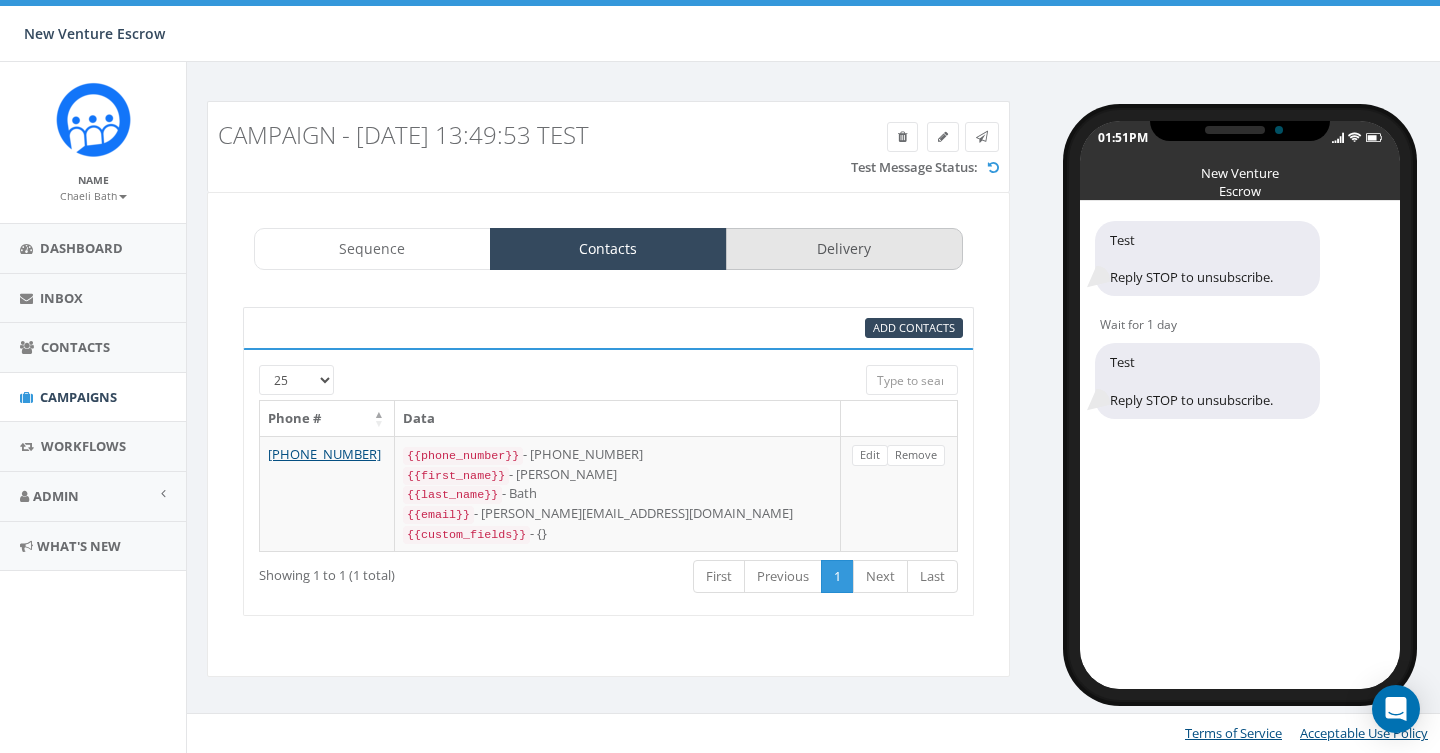 click on "Delivery" at bounding box center (844, 249) 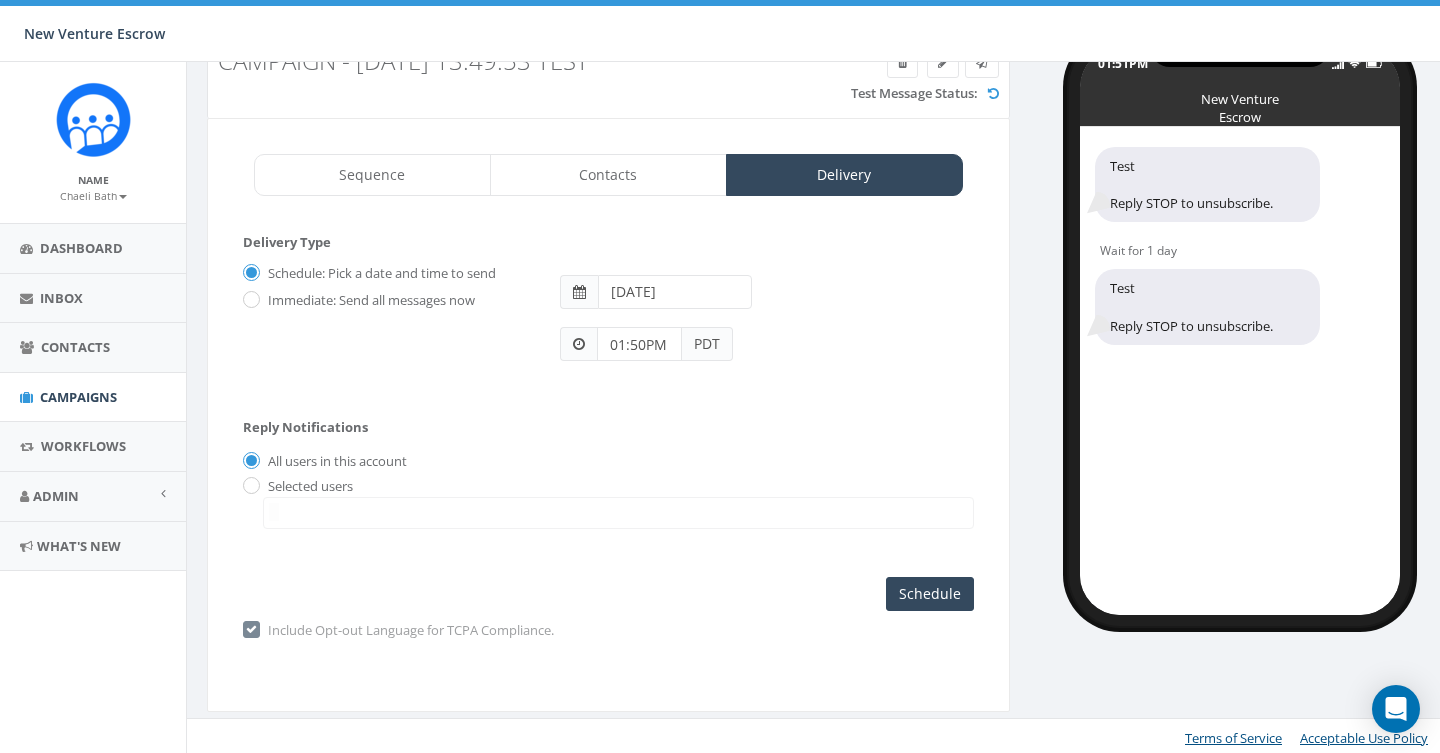 scroll, scrollTop: 72, scrollLeft: 0, axis: vertical 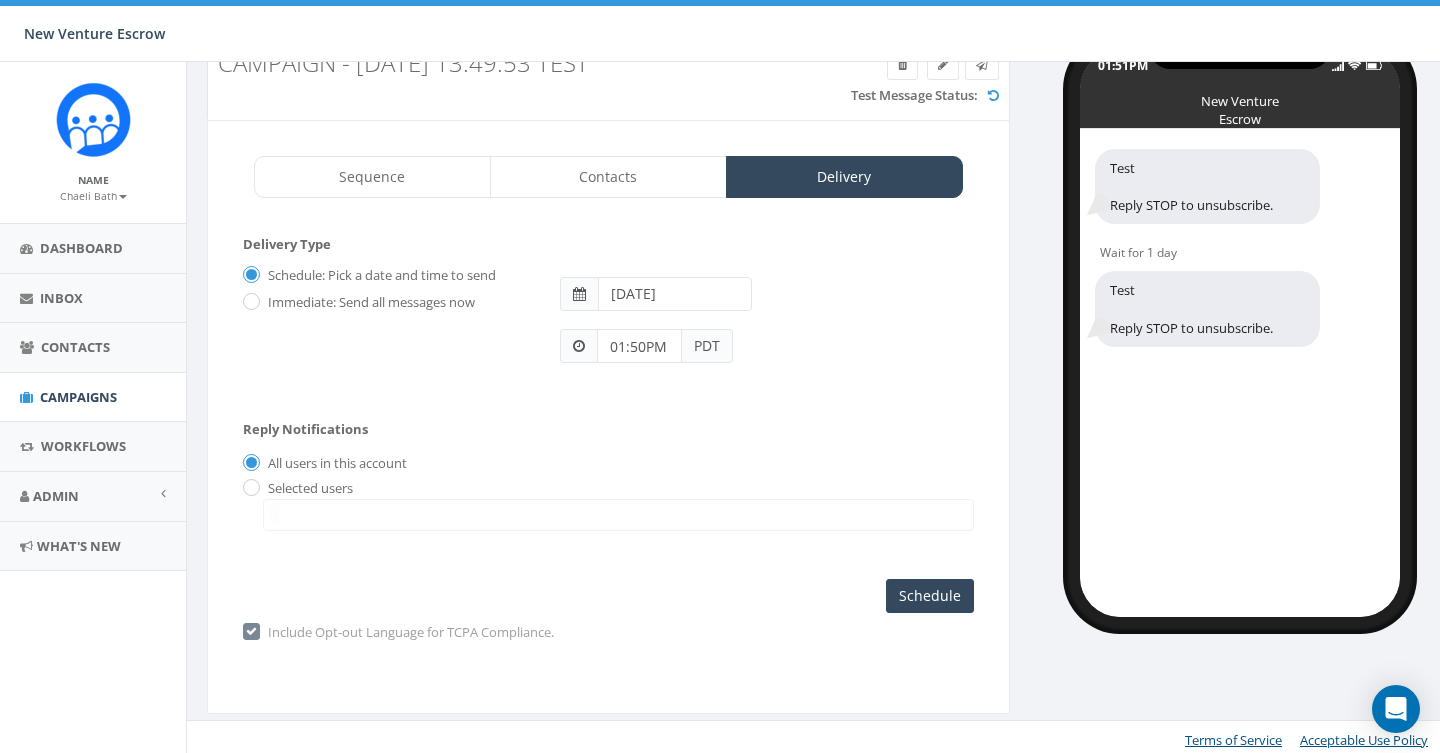 click on "Include Opt-out Language for TCPA Compliance." at bounding box center [408, 633] 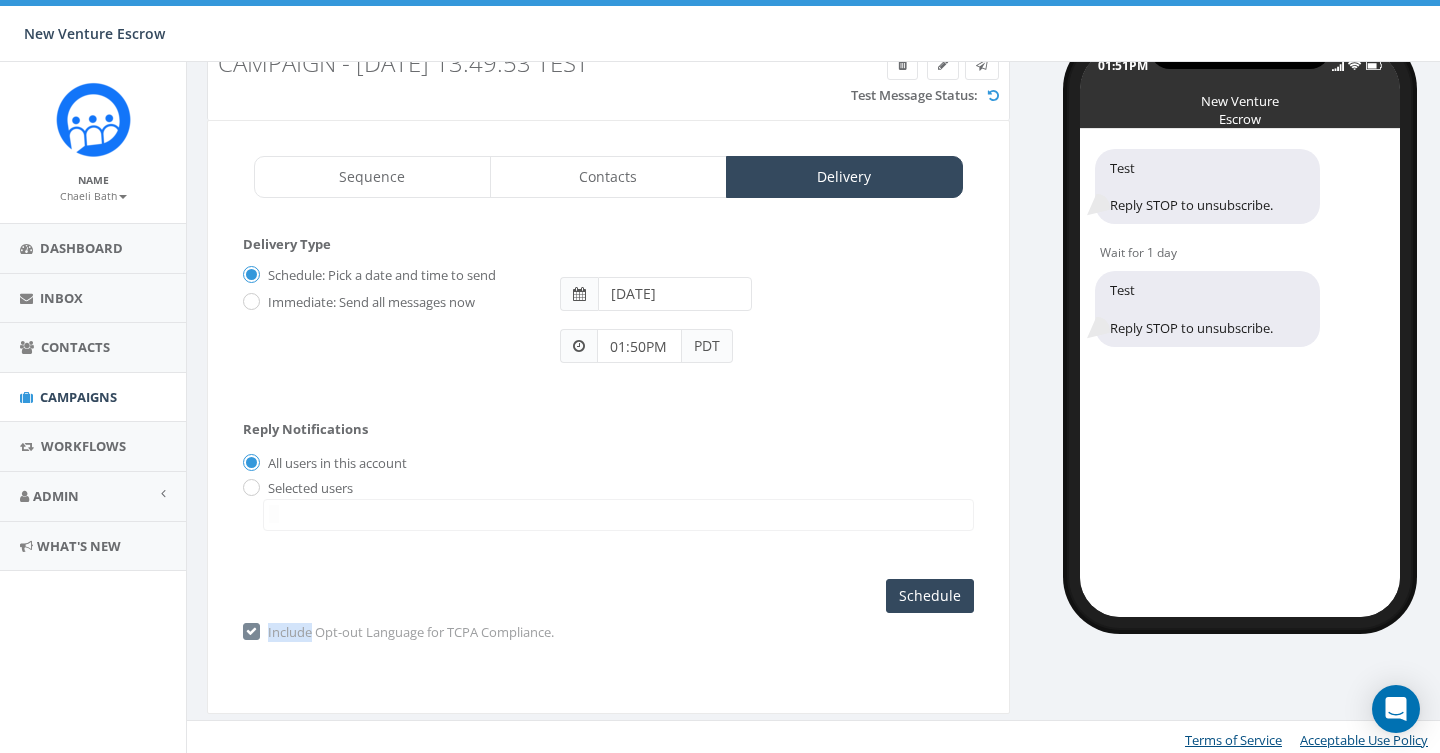 click on "Include Opt-out Language for TCPA Compliance." at bounding box center [408, 633] 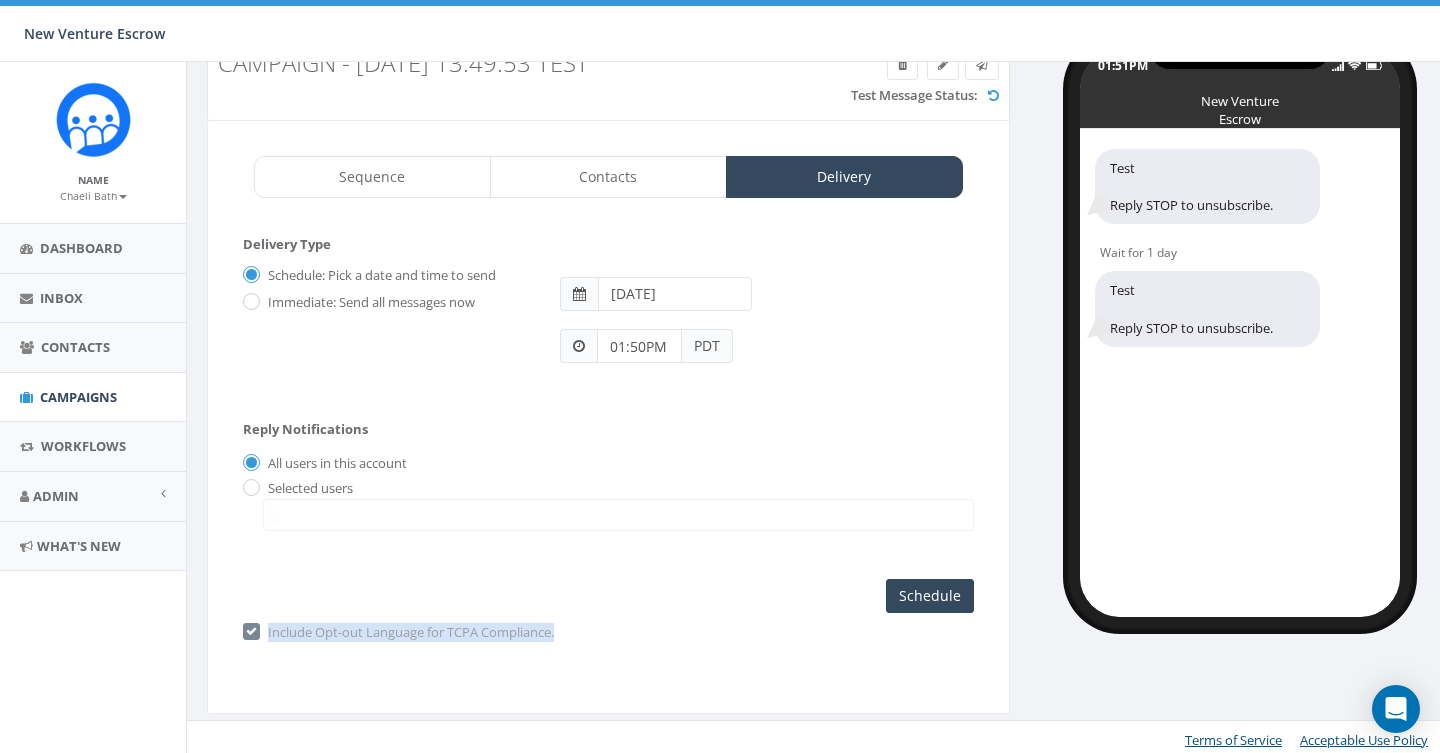 click on "Include Opt-out Language for TCPA Compliance." at bounding box center [408, 633] 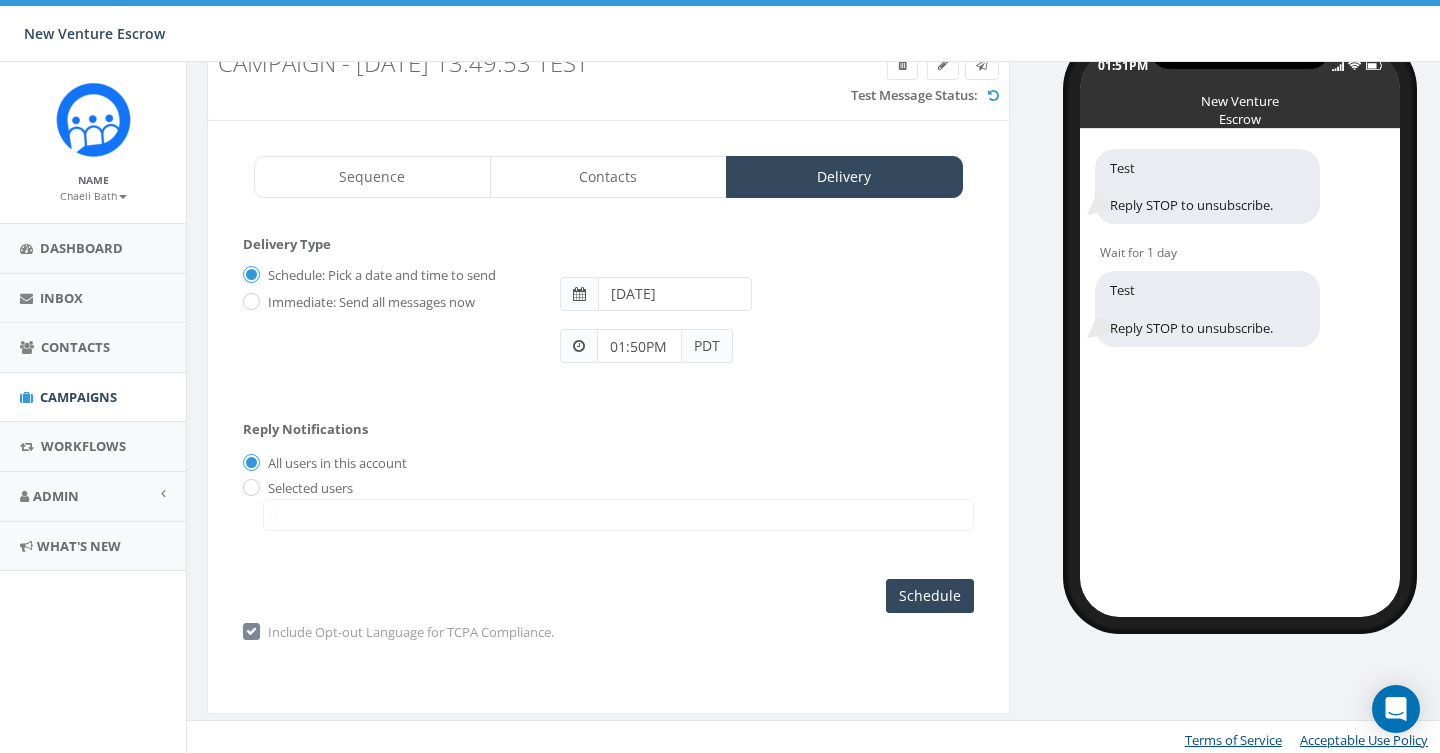 click on "Delivery Type Schedule: Pick a date and time to send Immediate: Send all messages now S M T W T F S 2025-07-08 01:50PM PDT Save   Reply Notifications All users in this account Selected users james@newventureescrow.com courtney@newventureescrow.com tsellsescrow@newventureescrow.com brandon@newventureescrow.com levi@newventureescrow.com andream@newventureescrow.com tania@newventureescrow.com becky@newventureescrow.com gaby@newventureescrow.com diana.b@newventureescrow.com lourdes@newventureescrow.com nathan@newventureescrow.com casey@newventureescrow.com chaeli@newventureescrow.com brandan@newventureescrow.com james+nve@rallycorp.com Schedule Launch Campaign Send Now Schedule" at bounding box center (608, 424) 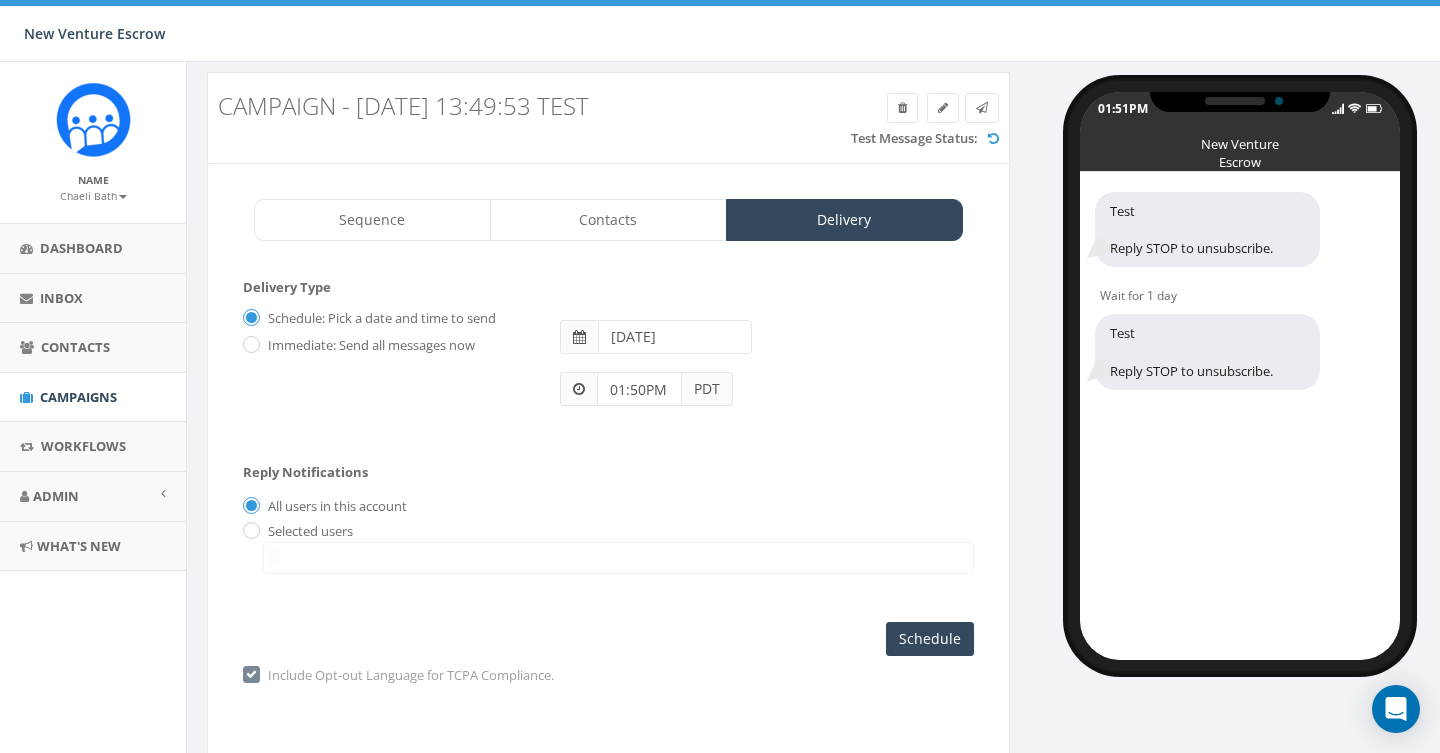 scroll, scrollTop: 24, scrollLeft: 0, axis: vertical 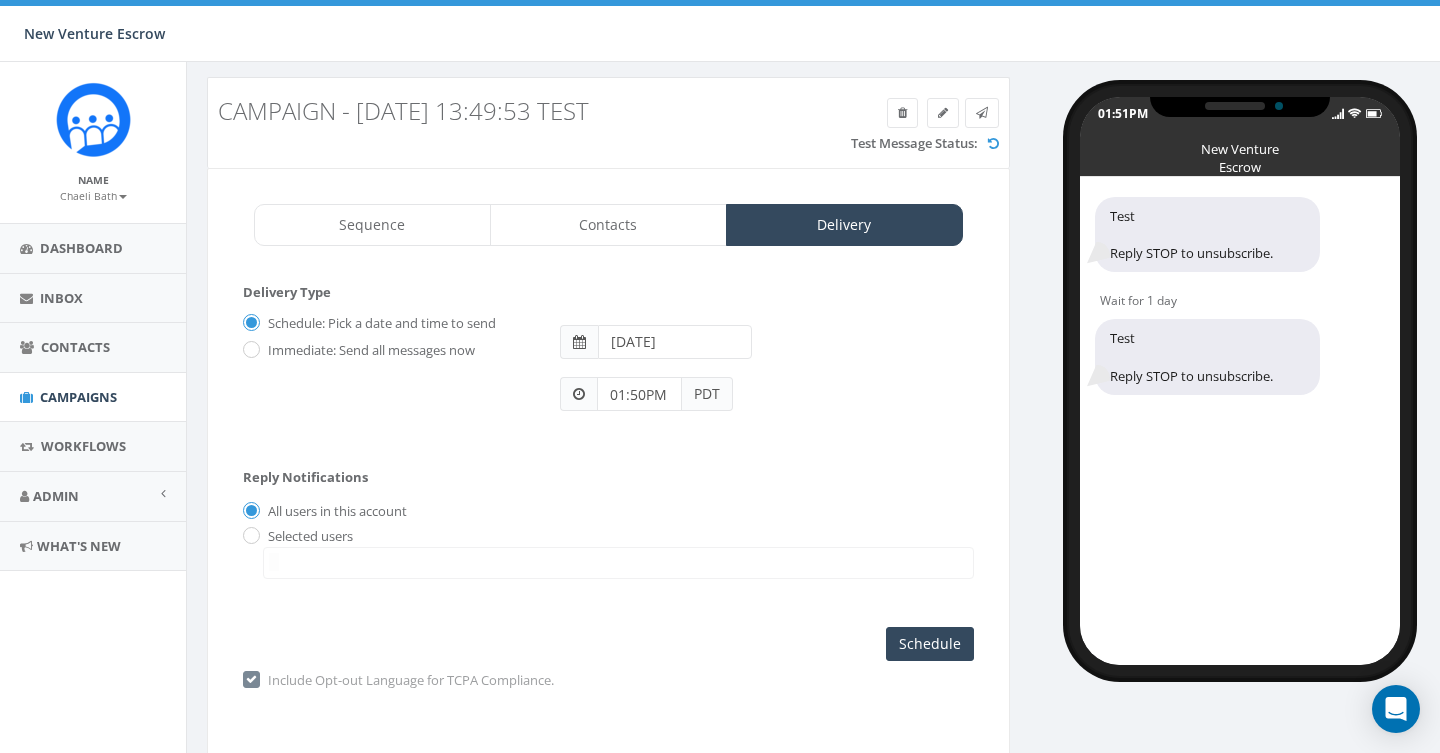 click on "01:50PM PDT" at bounding box center [767, 385] 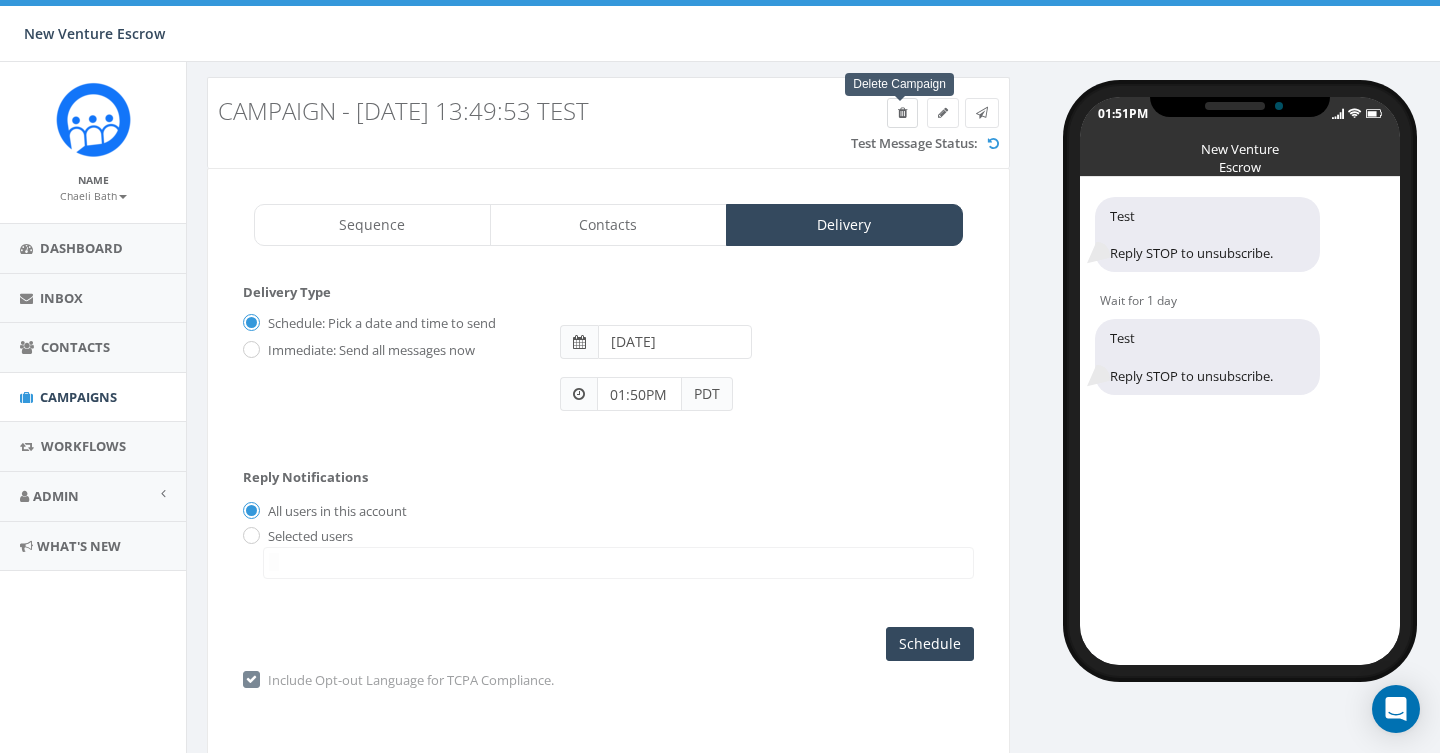 click at bounding box center [902, 113] 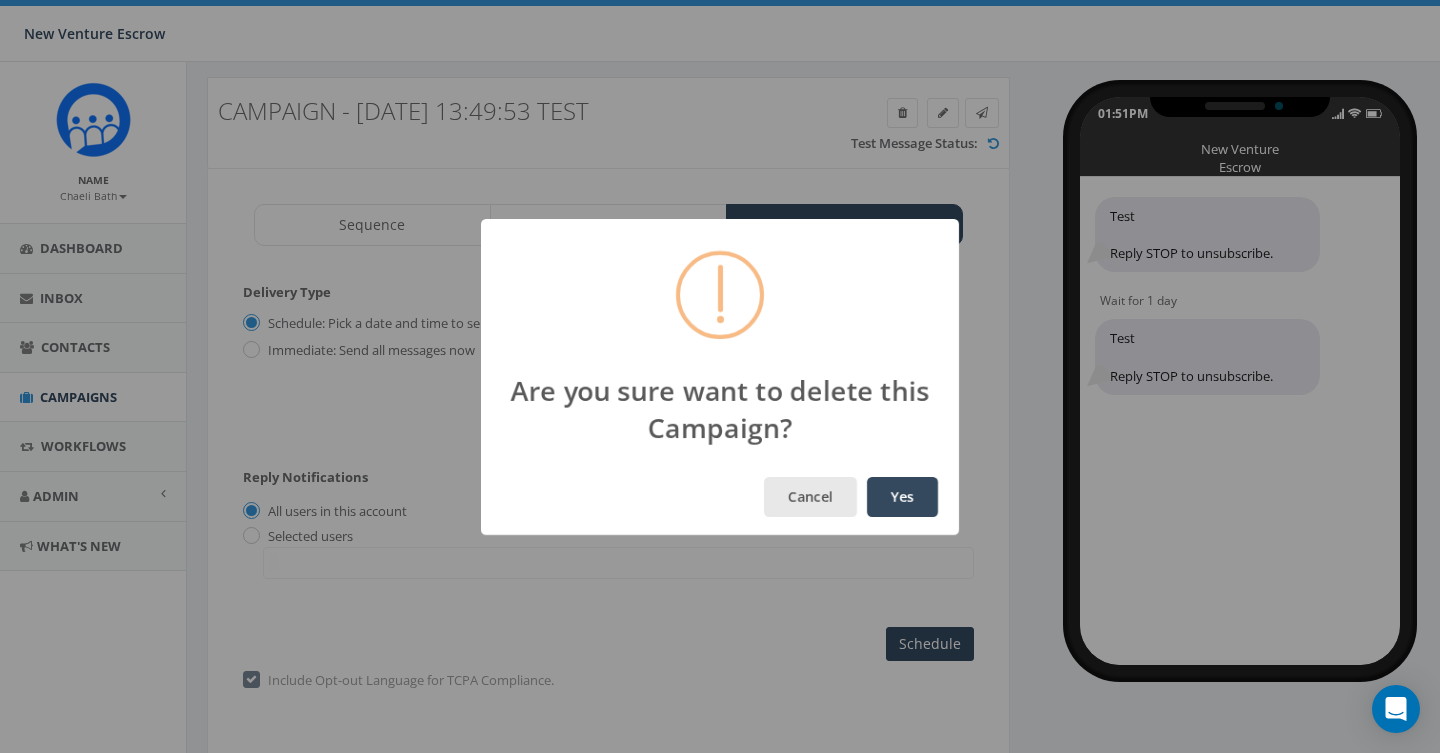 click on "Cancel" at bounding box center [810, 497] 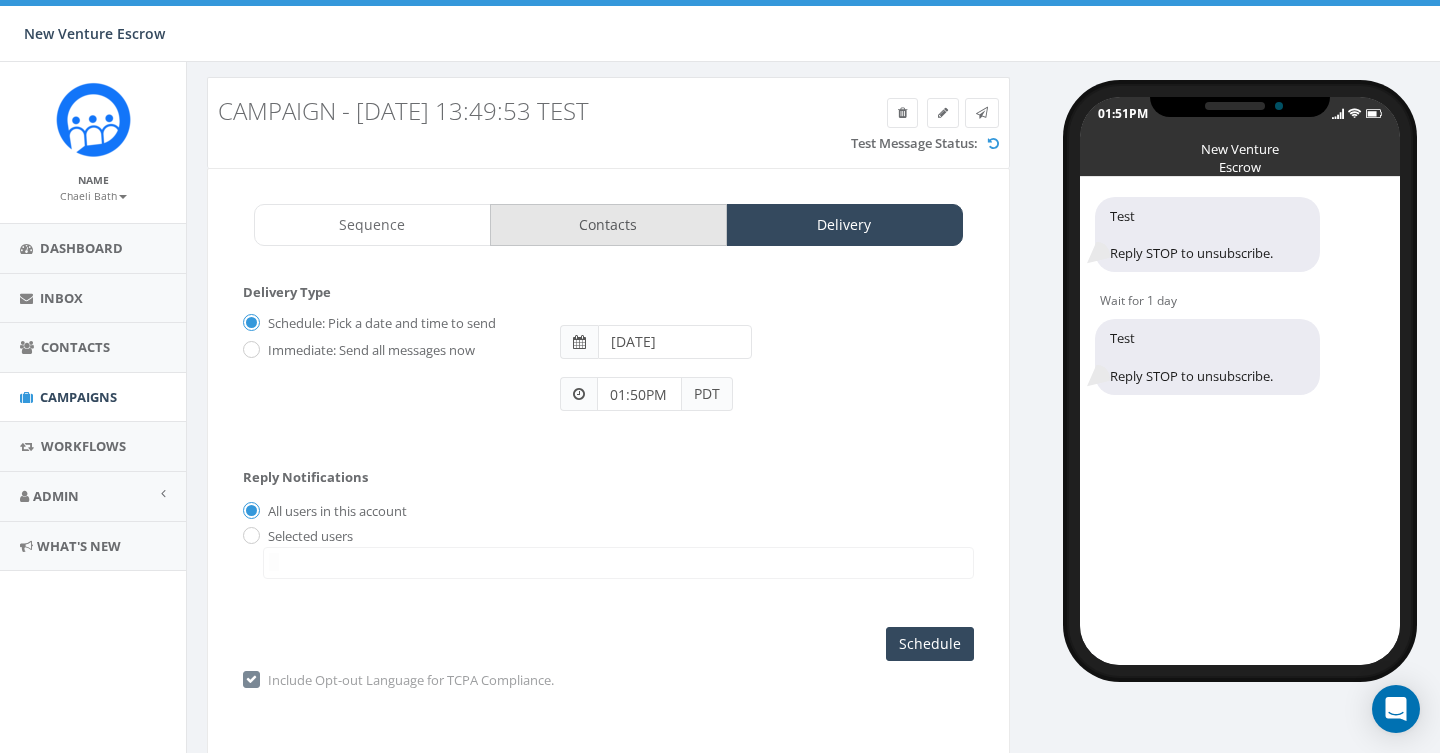 click on "Contacts" at bounding box center (608, 225) 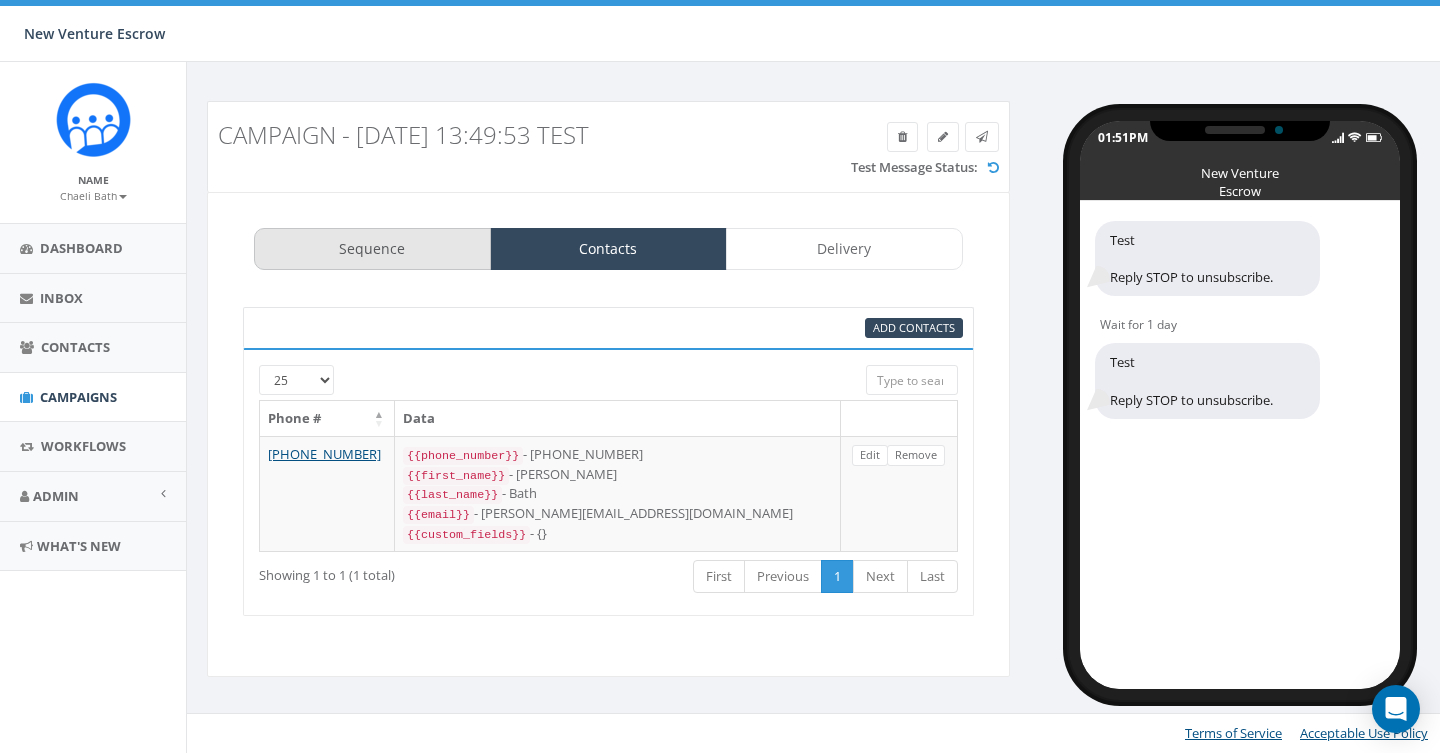 click on "Sequence" at bounding box center (372, 249) 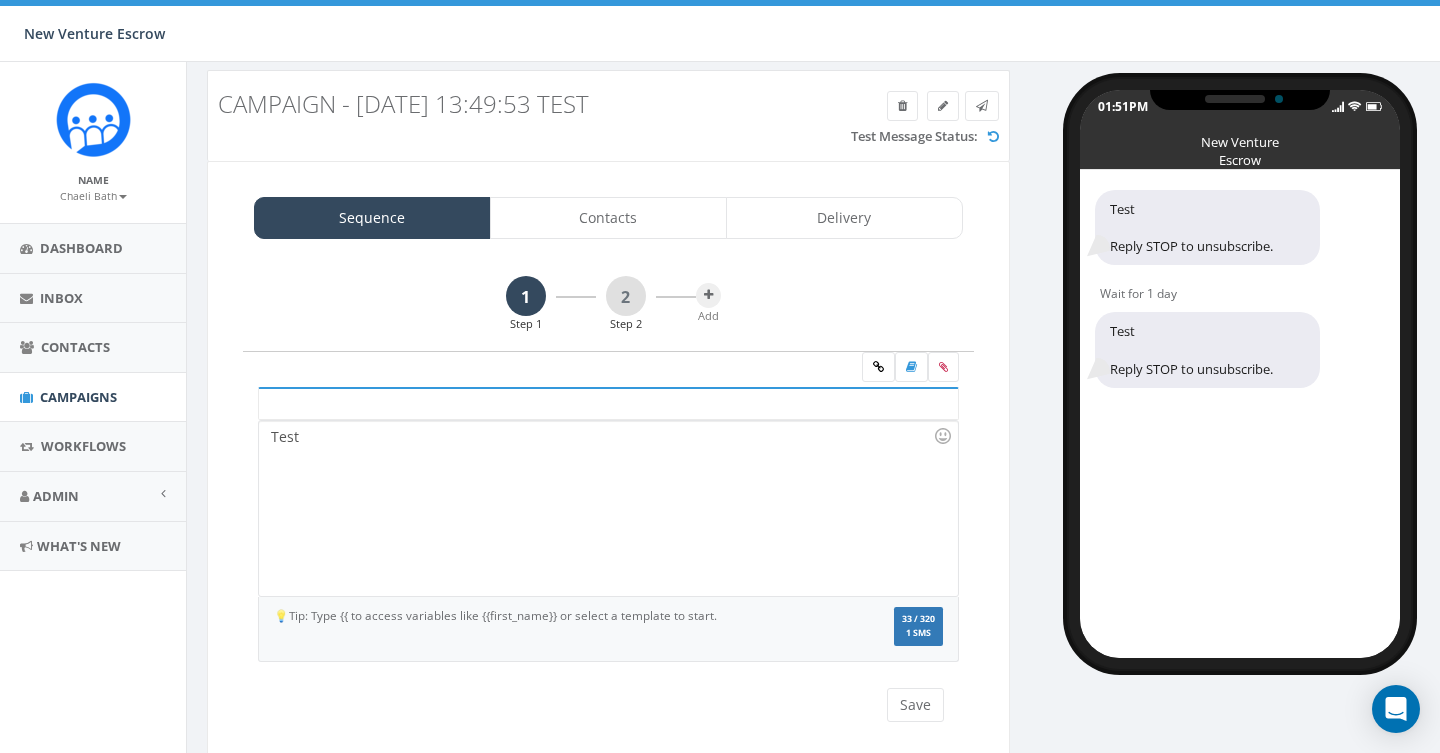 scroll, scrollTop: 35, scrollLeft: 0, axis: vertical 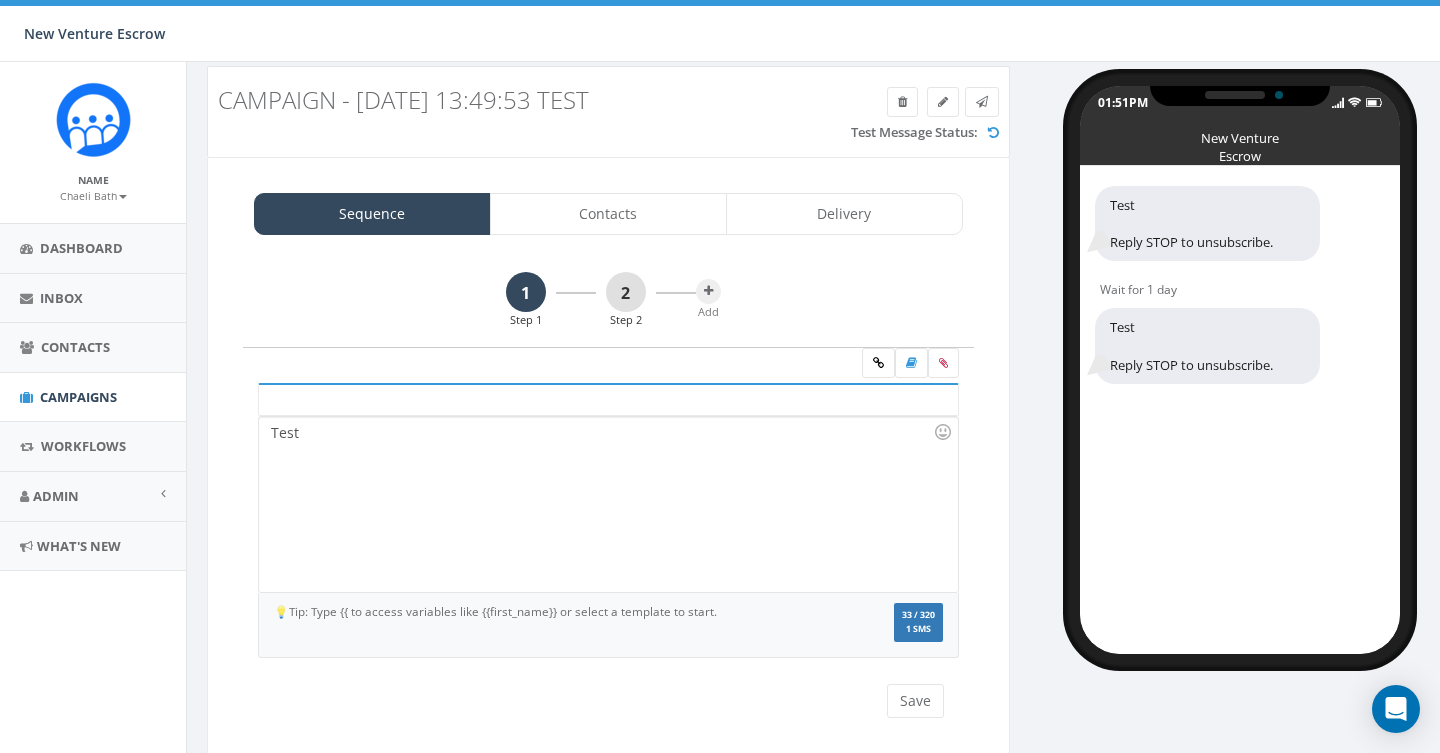 click on "2" at bounding box center [626, 292] 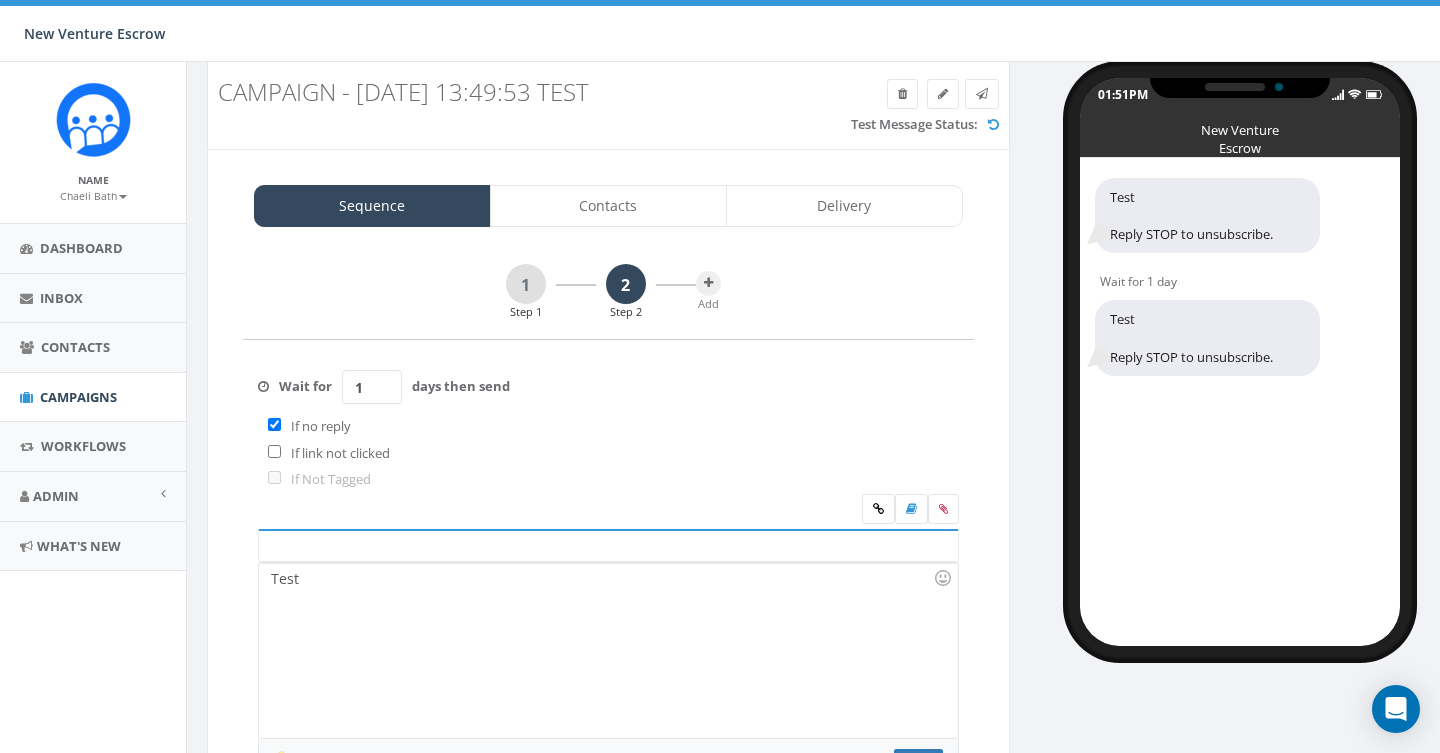 scroll, scrollTop: 35, scrollLeft: 0, axis: vertical 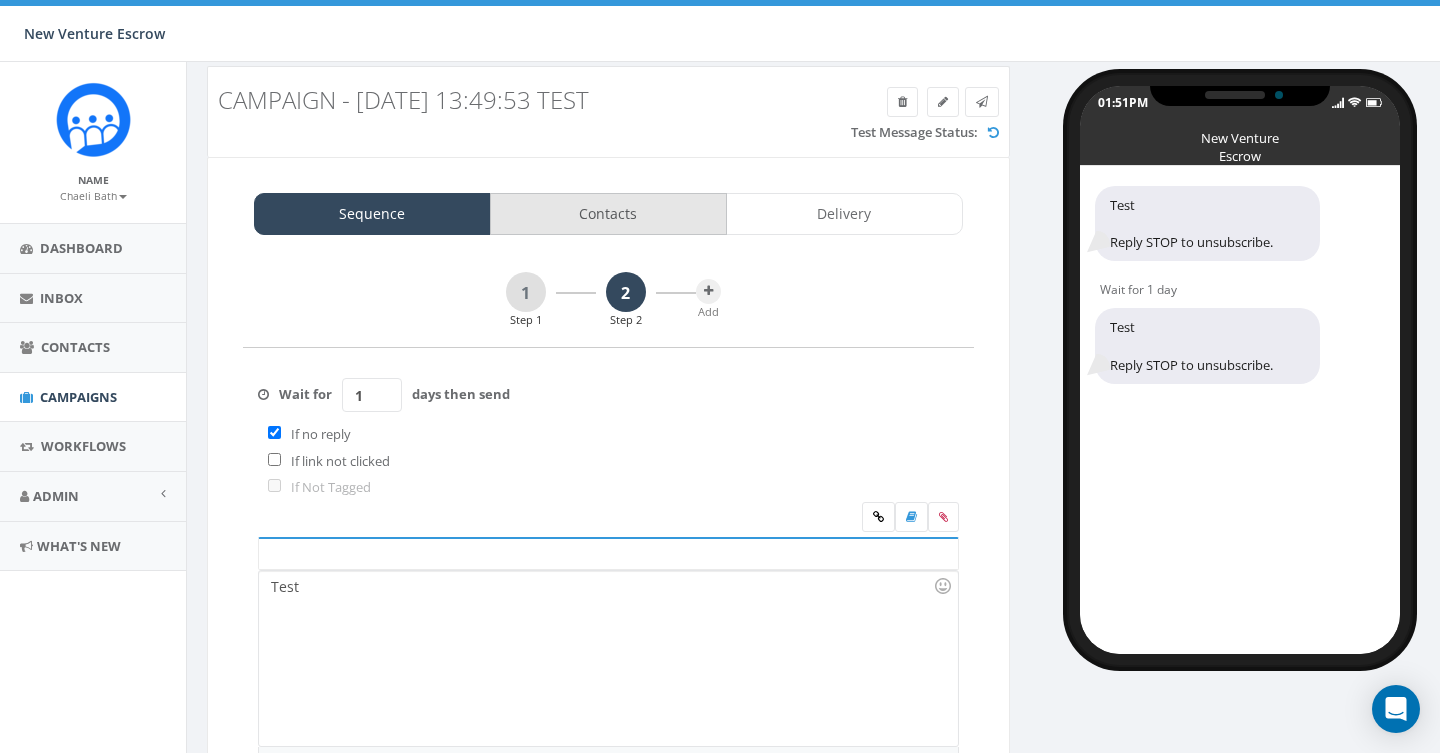 click on "Contacts" at bounding box center (608, 214) 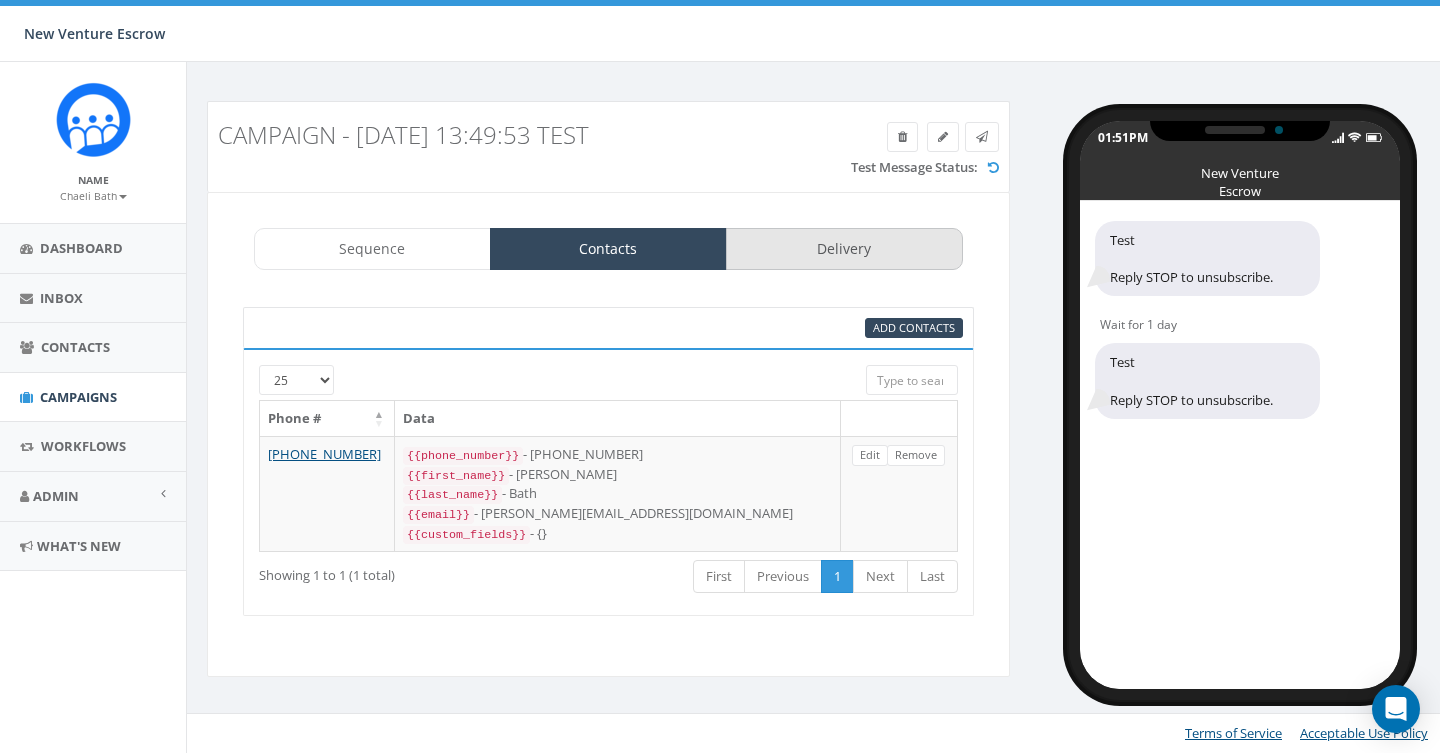 click on "Delivery" at bounding box center [844, 249] 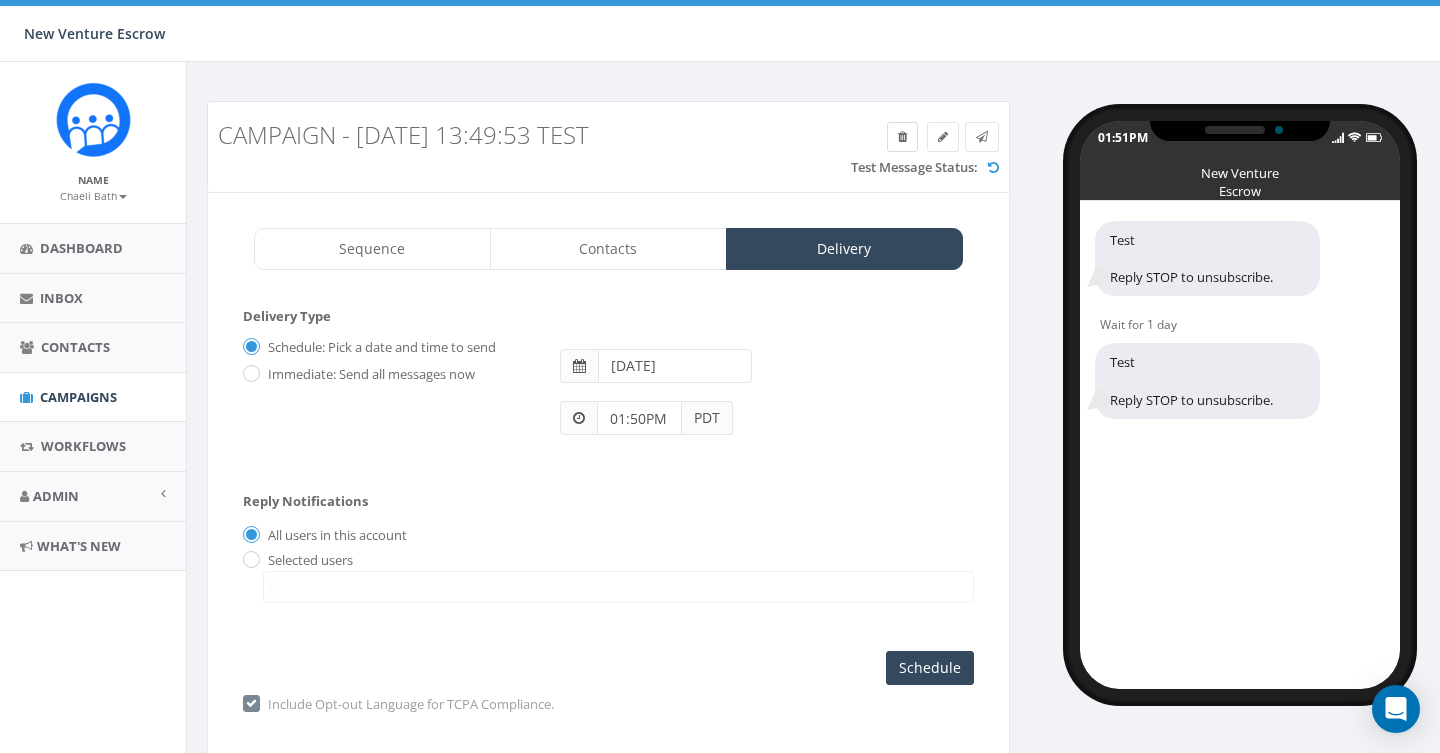 click at bounding box center (902, 137) 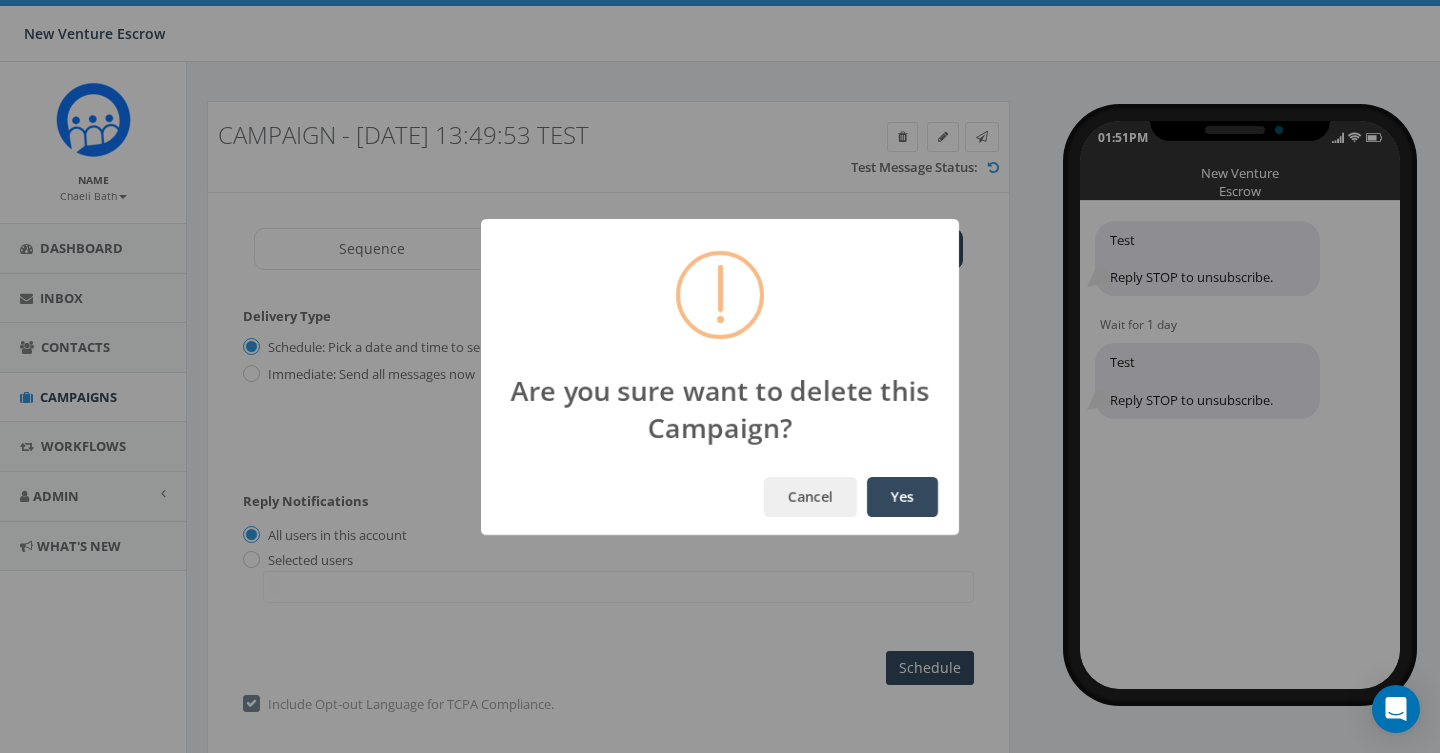 click on "Yes" at bounding box center (902, 497) 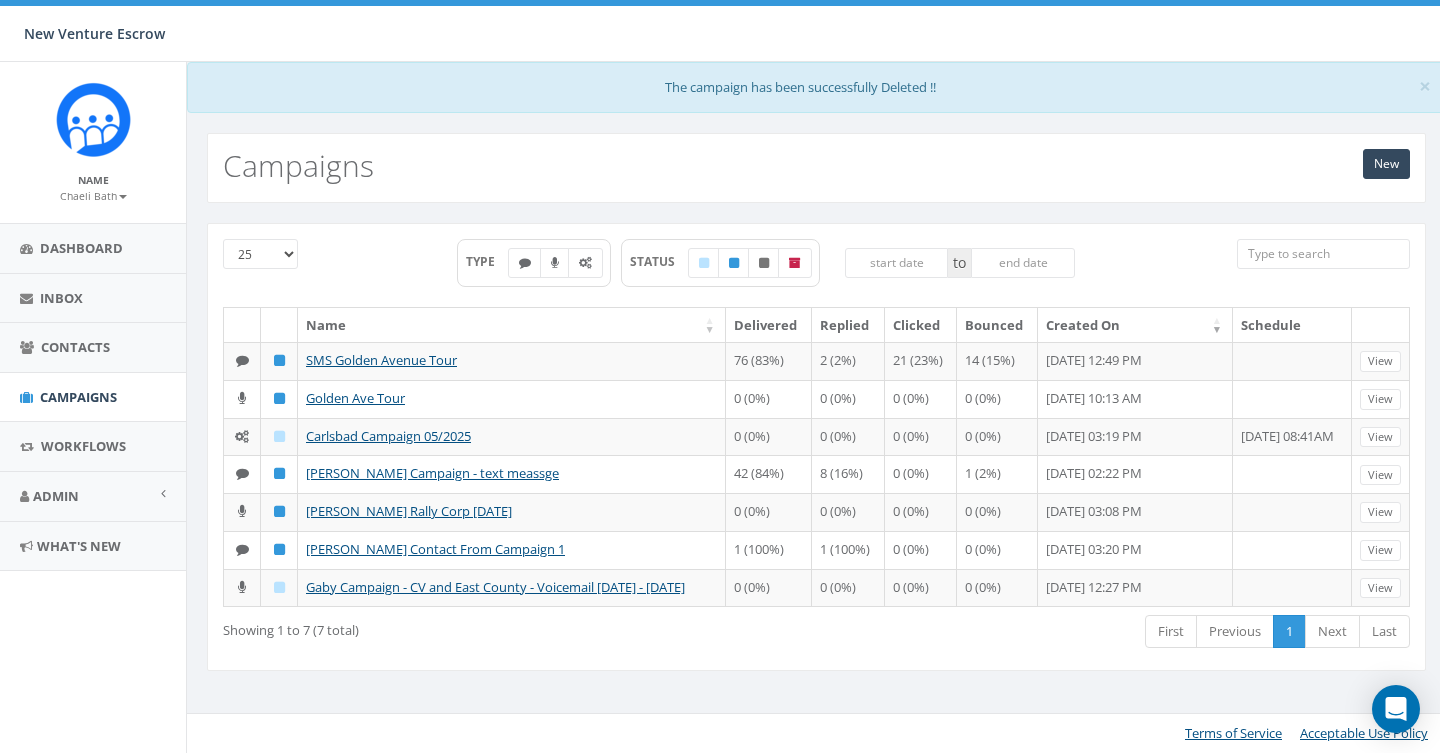 scroll, scrollTop: 0, scrollLeft: 0, axis: both 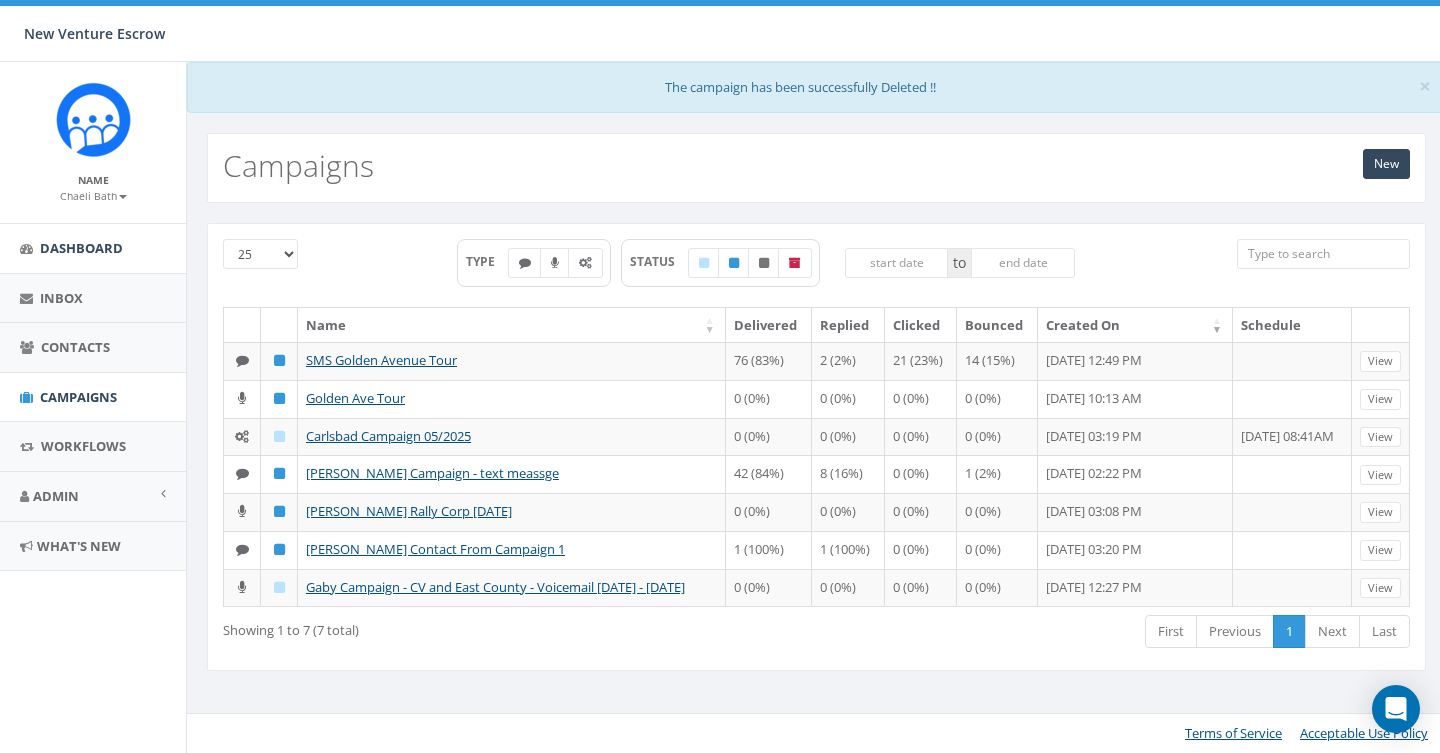 click on "Dashboard" at bounding box center (81, 248) 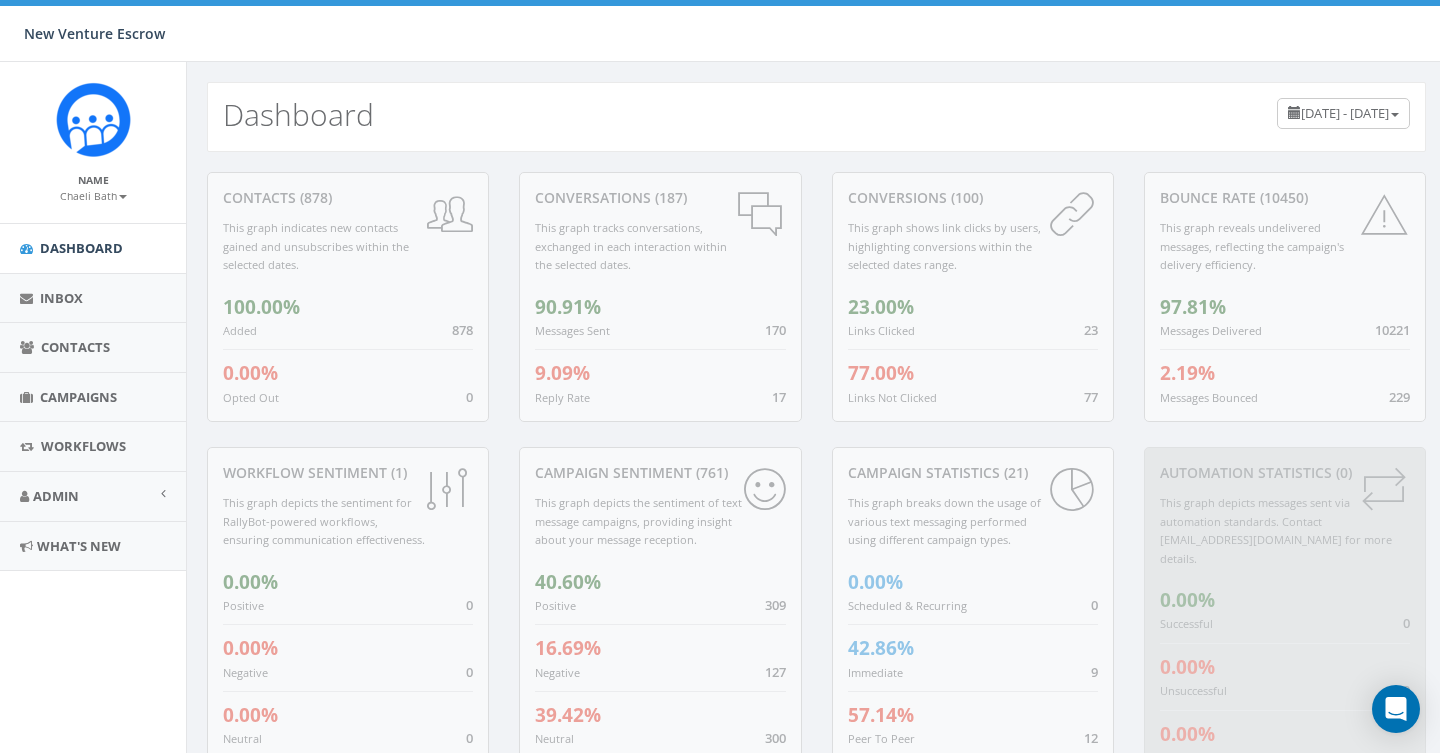 scroll, scrollTop: 0, scrollLeft: 0, axis: both 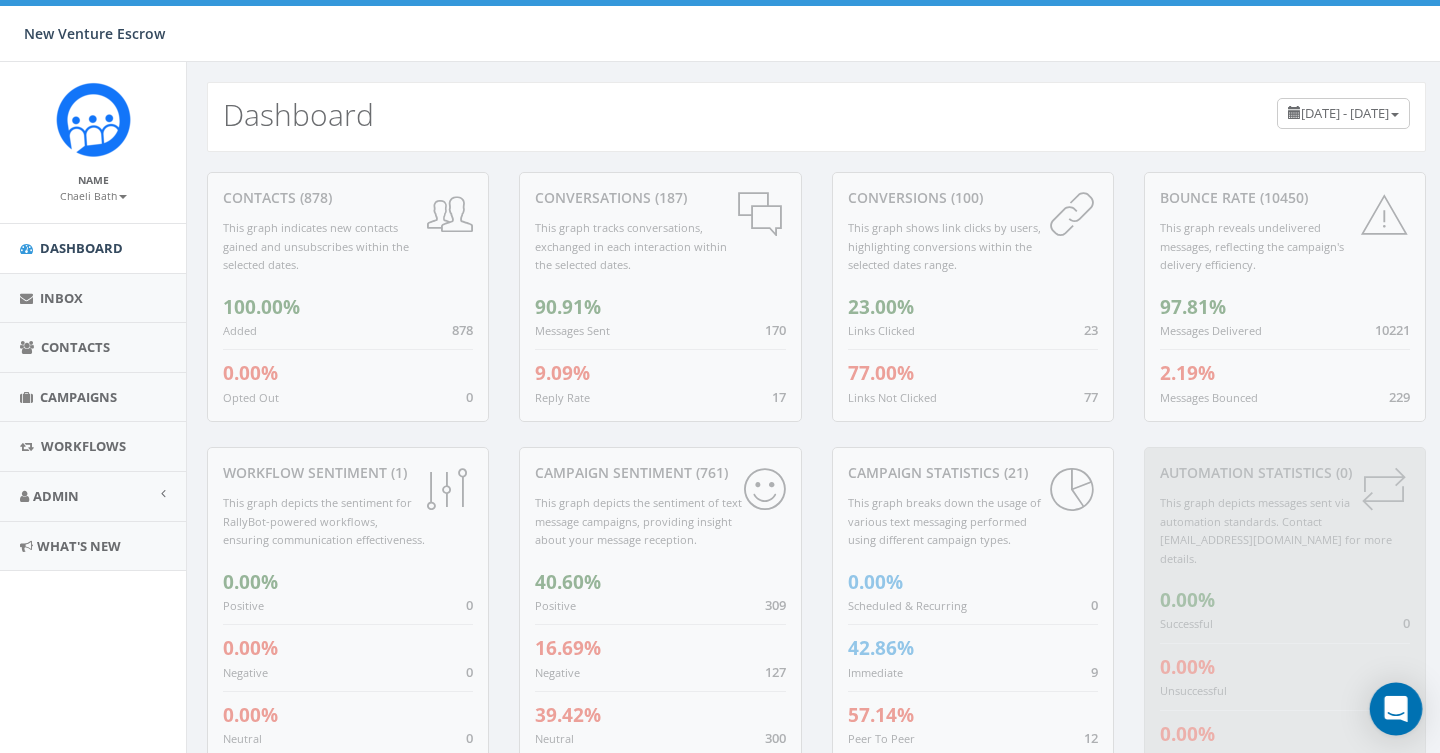 click at bounding box center (1396, 709) 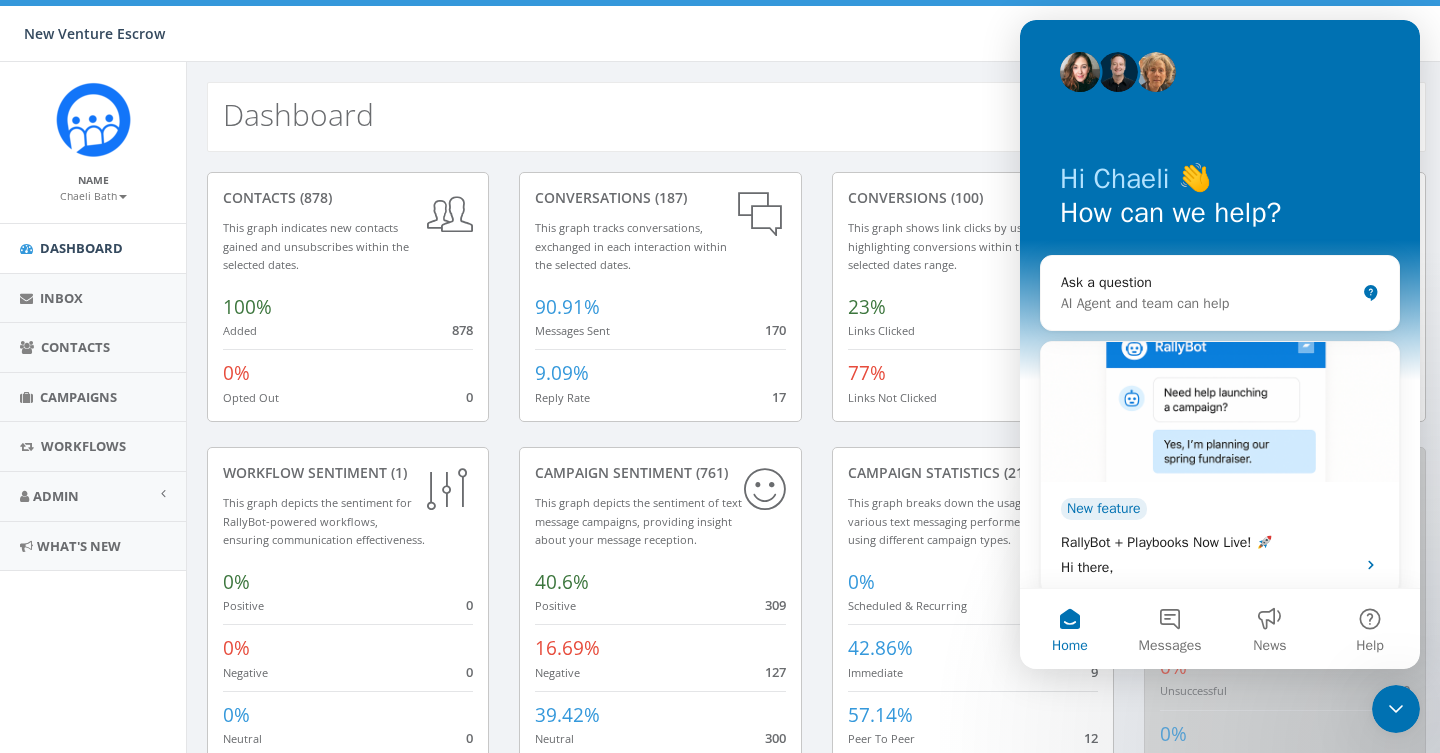 scroll, scrollTop: 0, scrollLeft: 0, axis: both 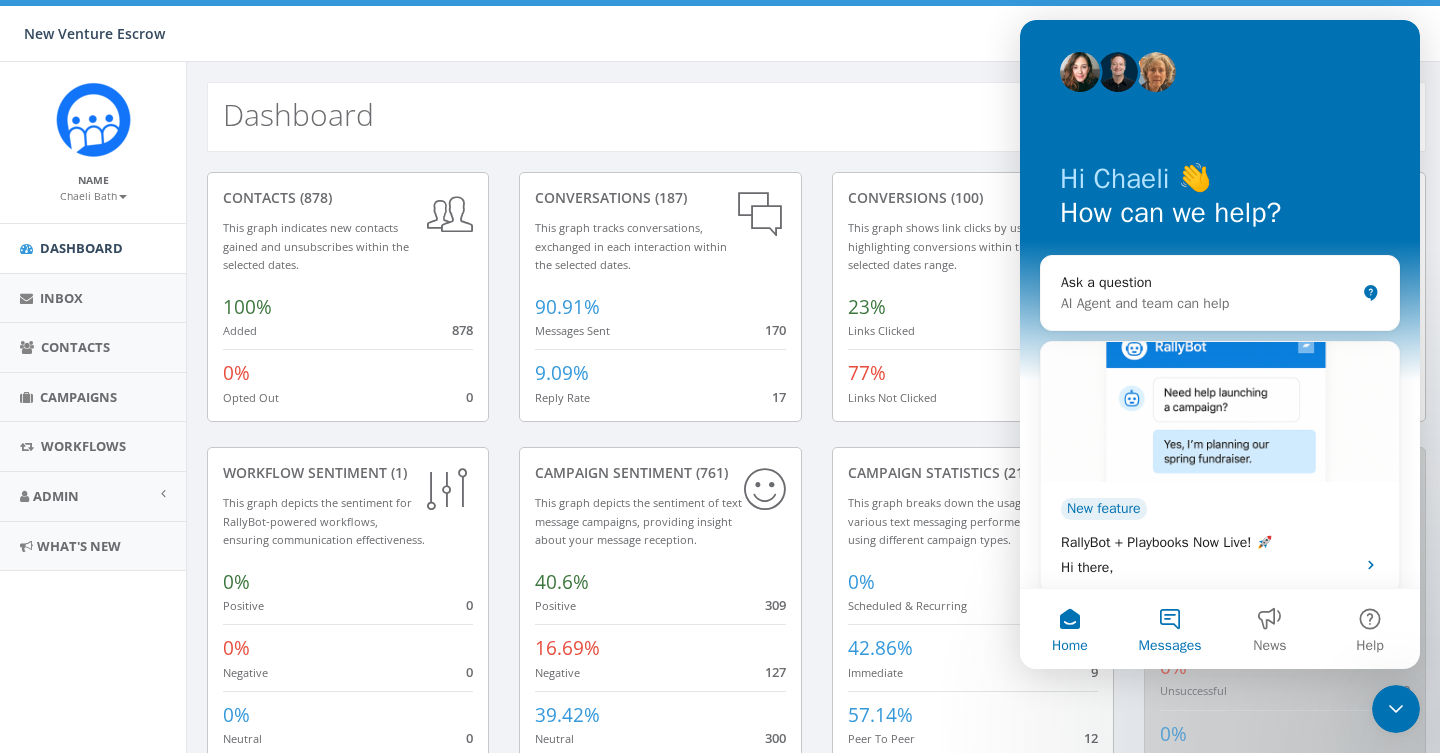 click on "Messages" at bounding box center (1170, 629) 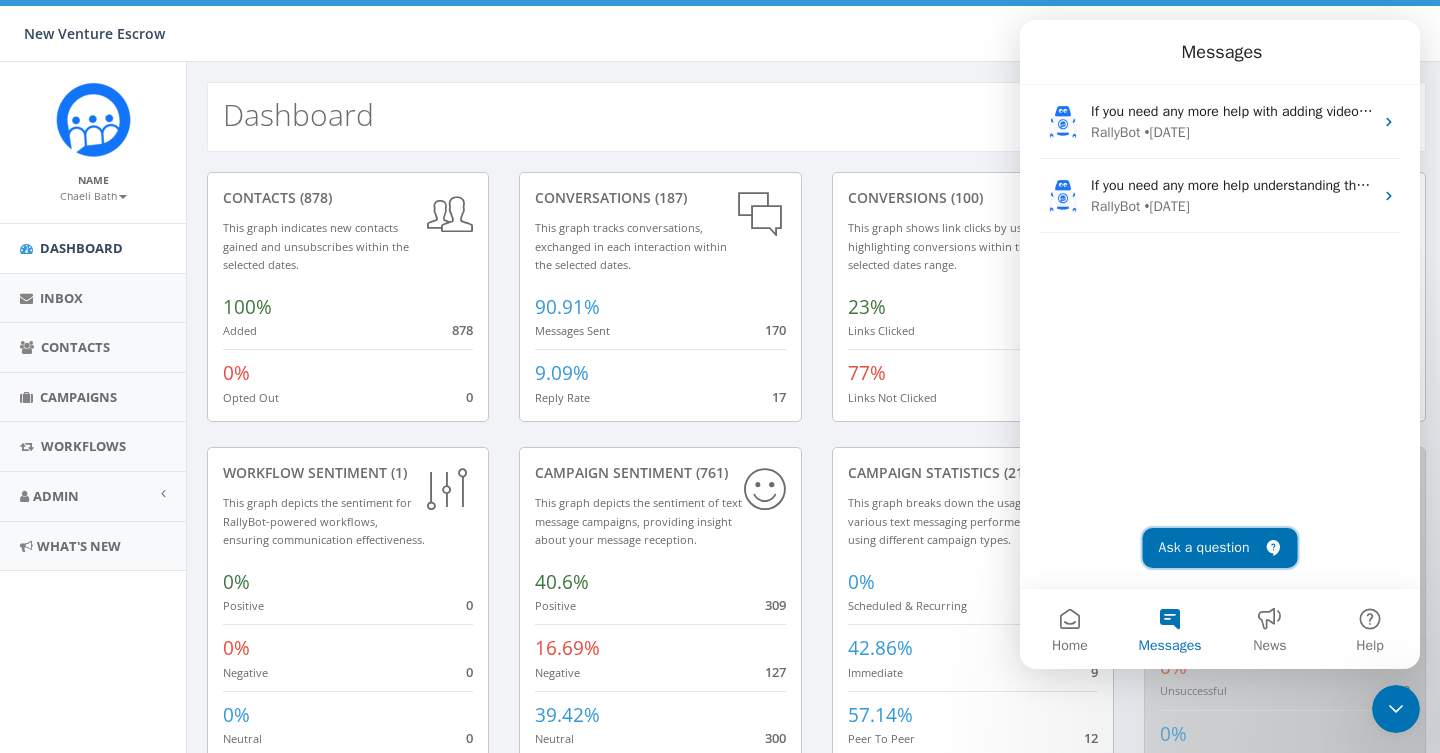 click on "Ask a question" at bounding box center (1220, 548) 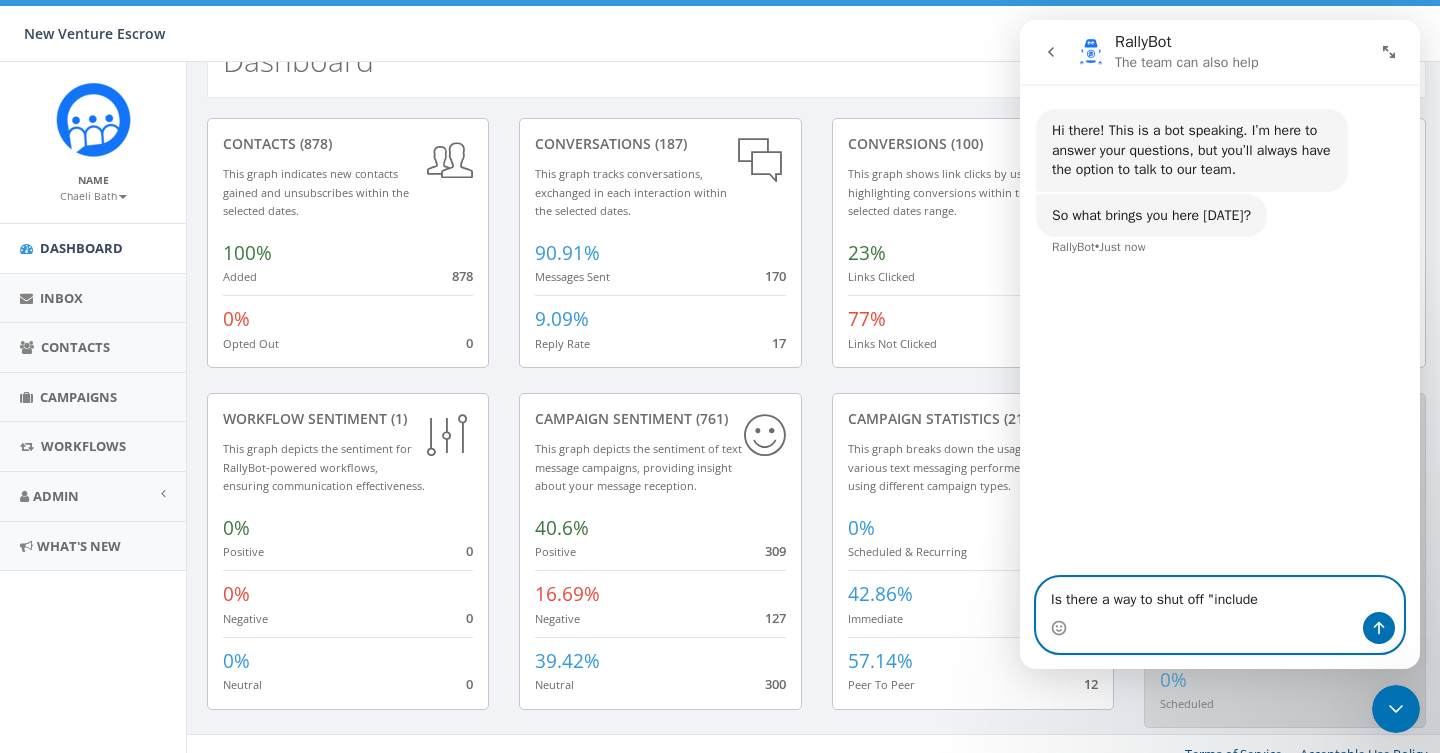 scroll, scrollTop: 52, scrollLeft: 0, axis: vertical 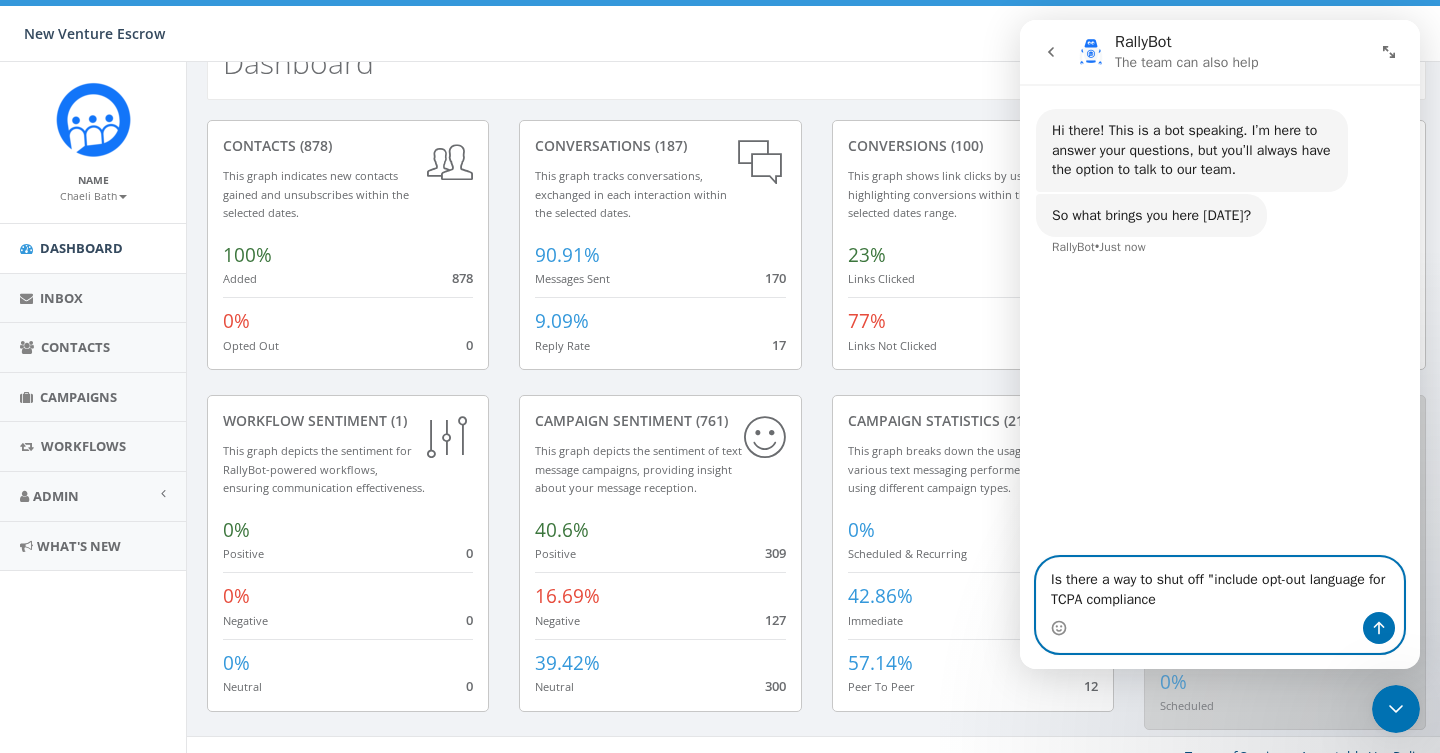 type on "Is there a way to shut off "include opt-out language for TCPA compliance?" 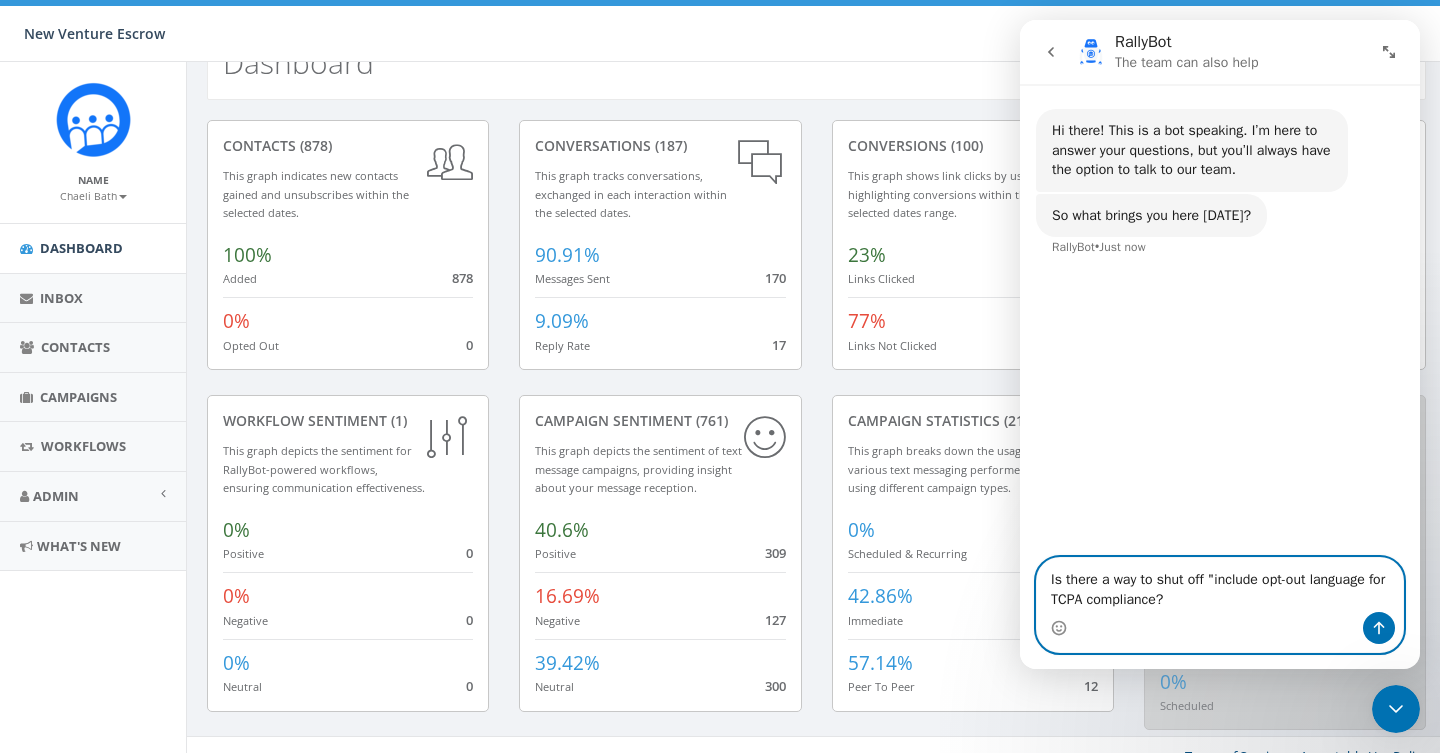 type 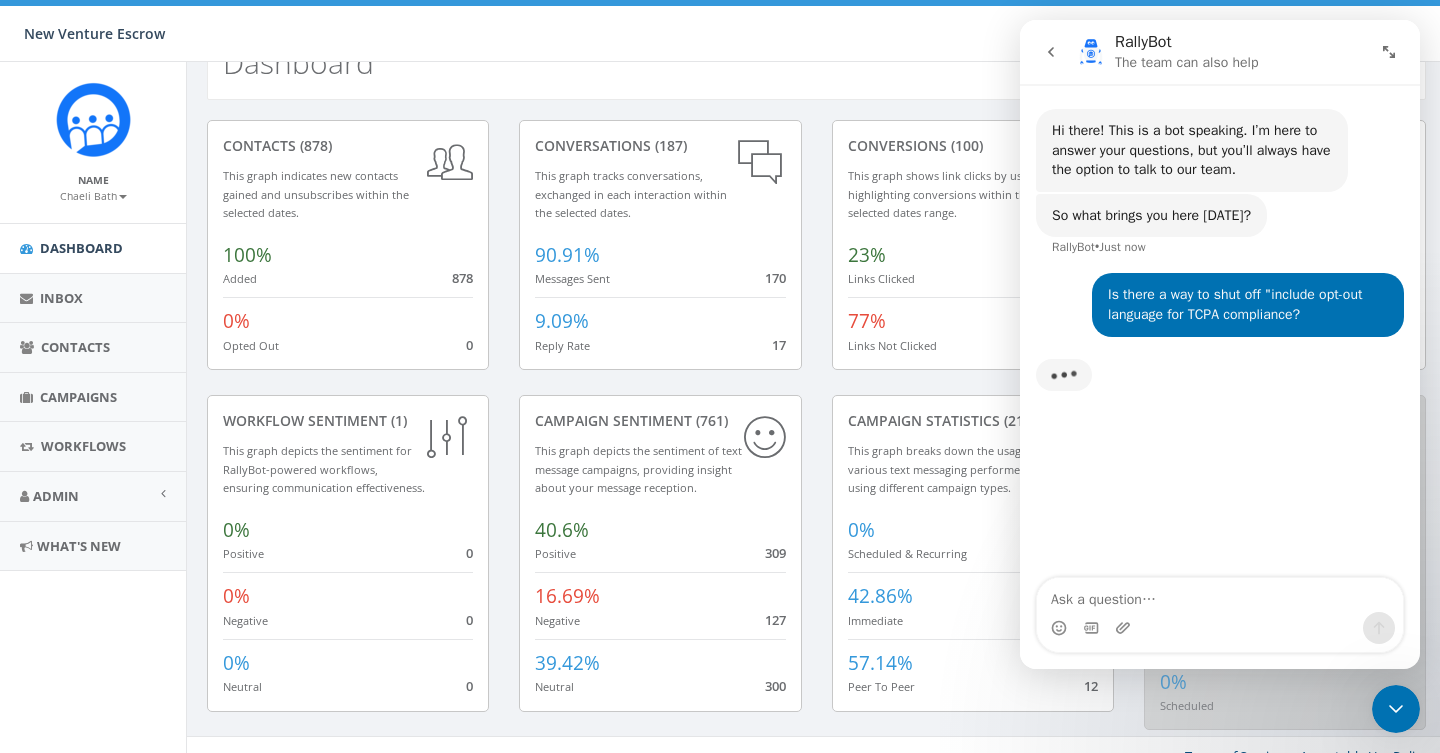 scroll, scrollTop: 0, scrollLeft: 0, axis: both 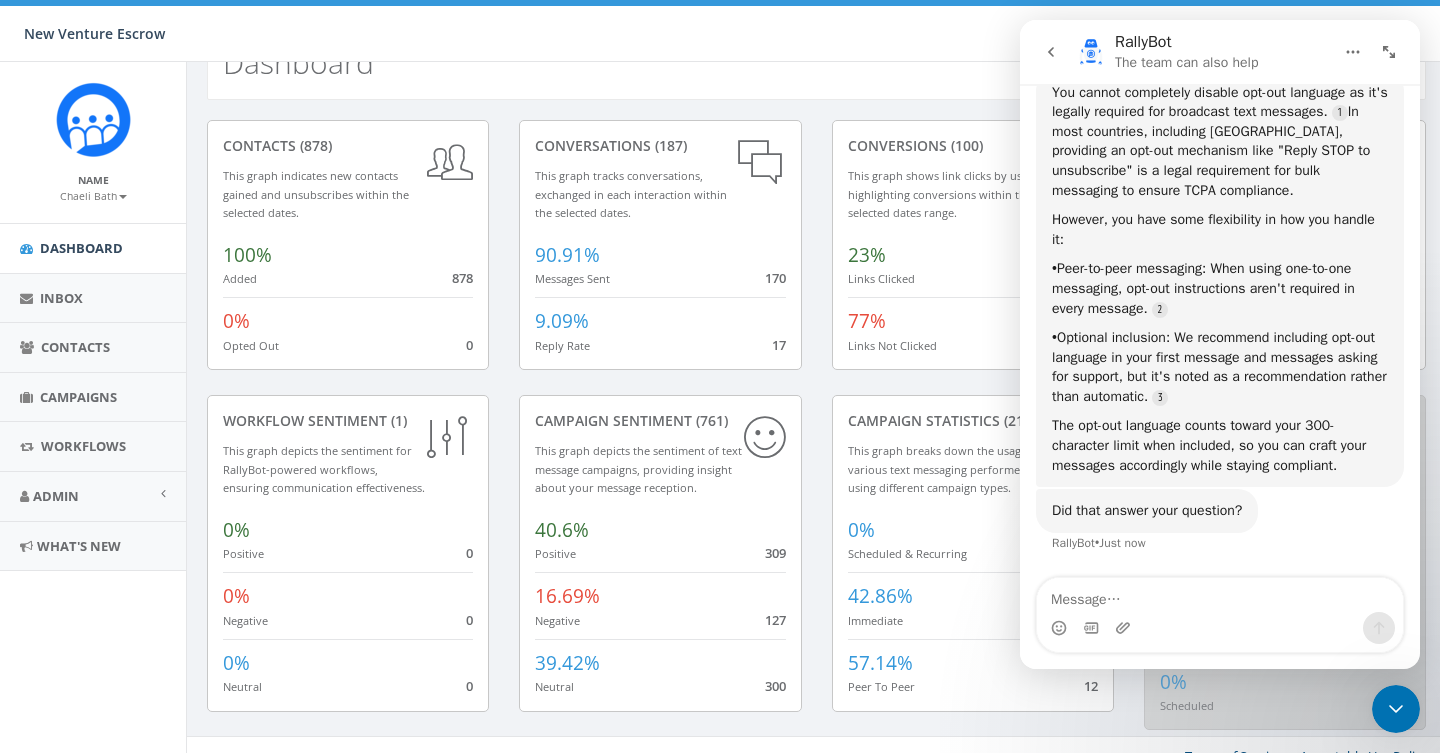 click at bounding box center (1389, 52) 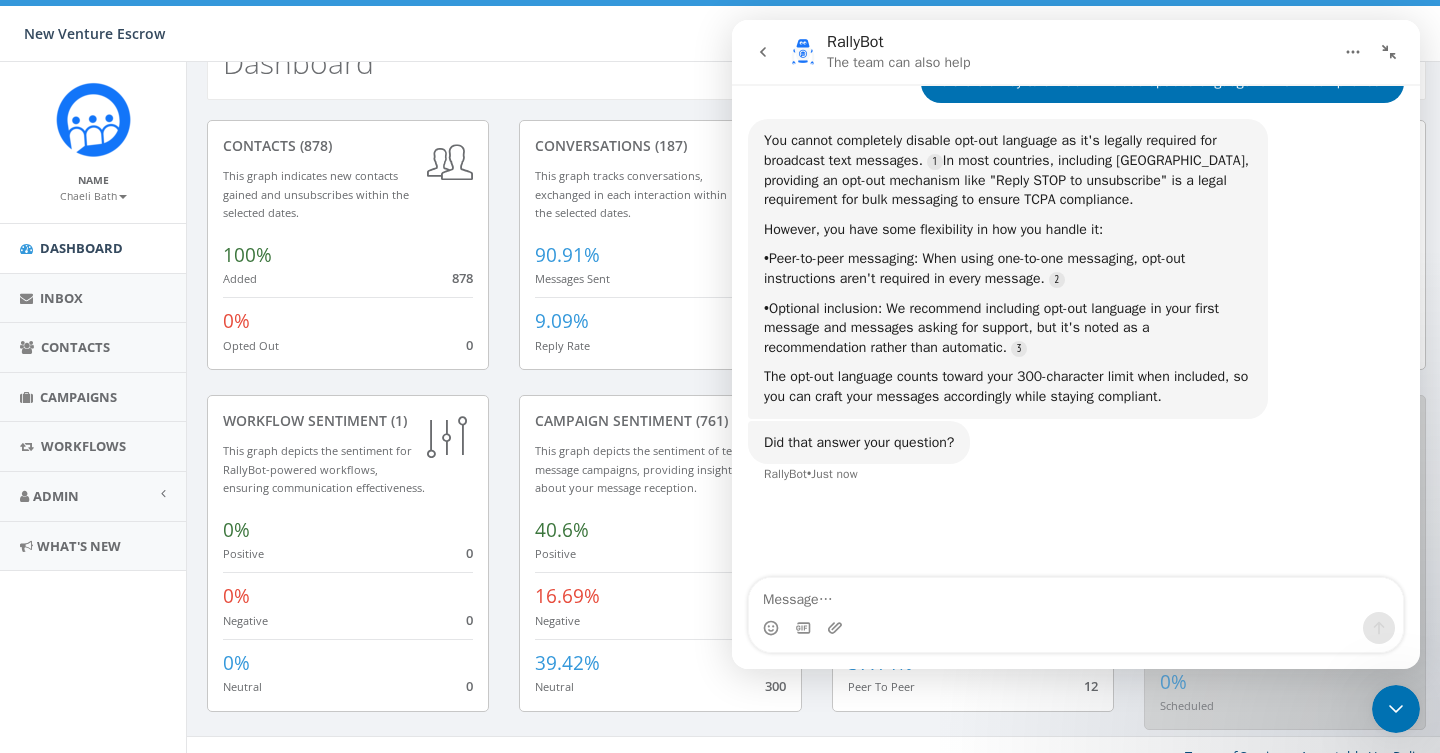 scroll, scrollTop: 171, scrollLeft: 0, axis: vertical 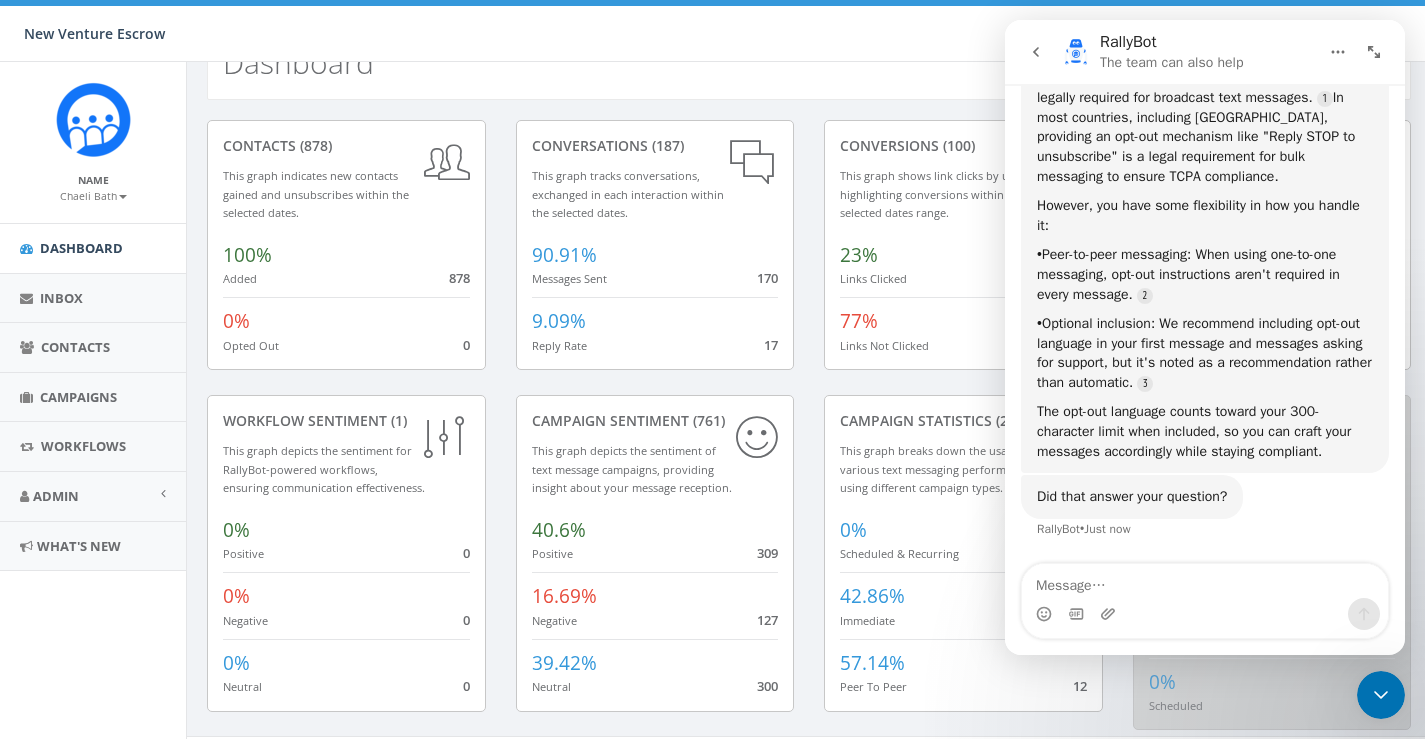 click on "Chaeli Bath" at bounding box center [93, 196] 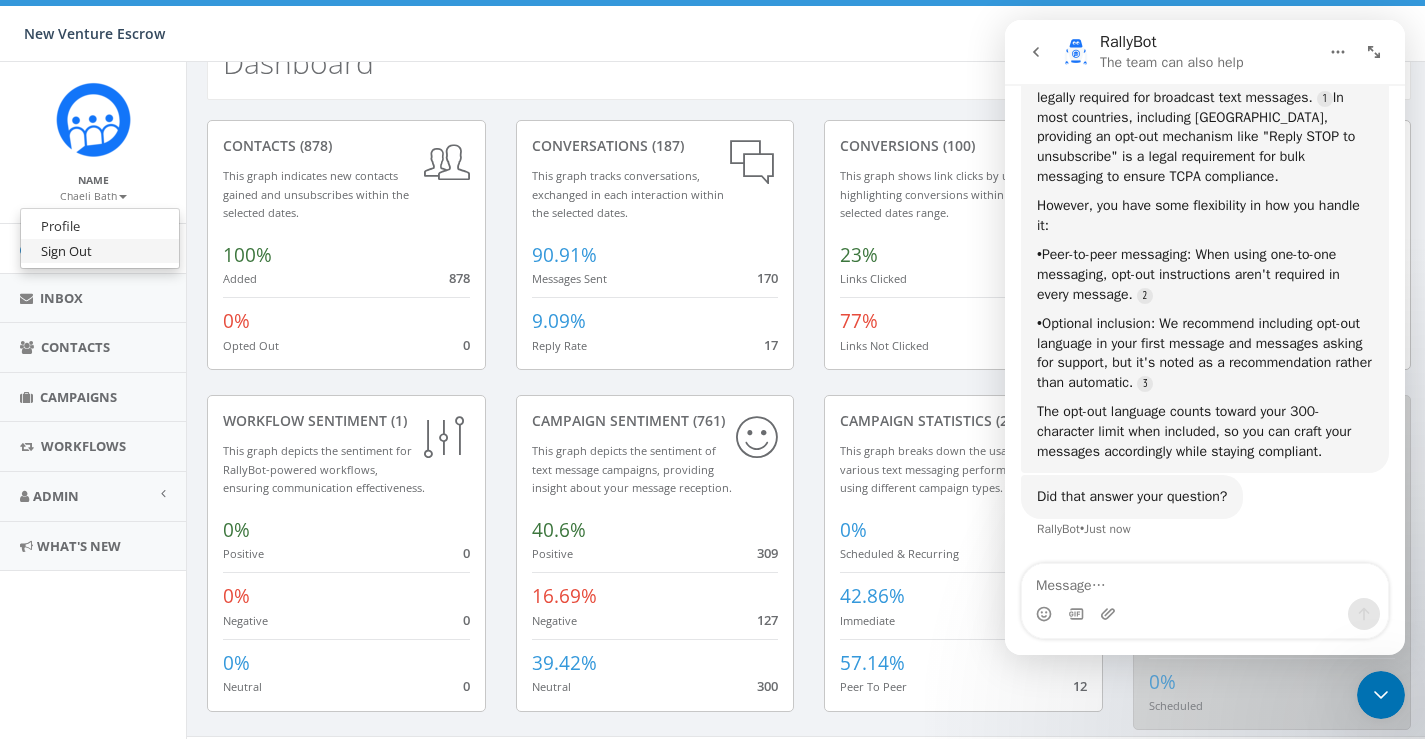 click on "Sign Out" at bounding box center [100, 251] 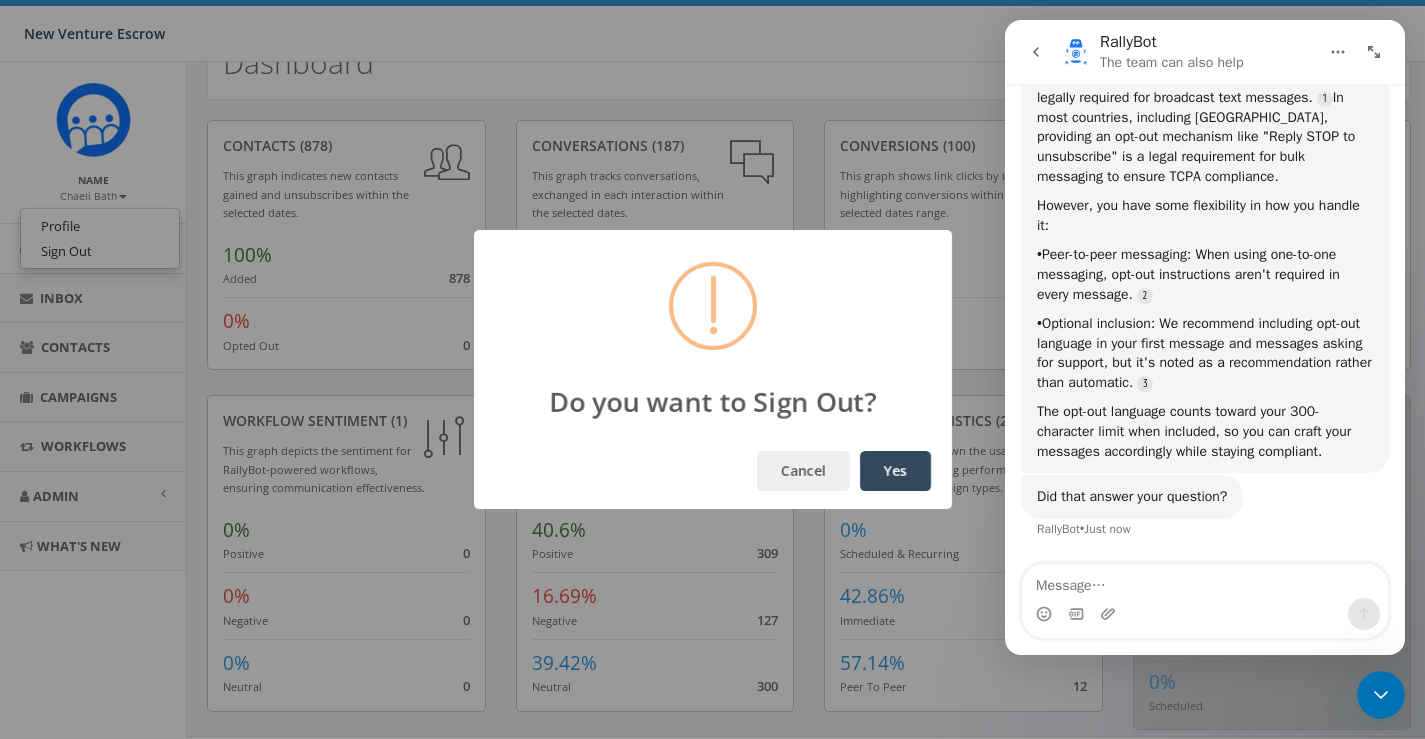 click on "Yes" at bounding box center (895, 471) 